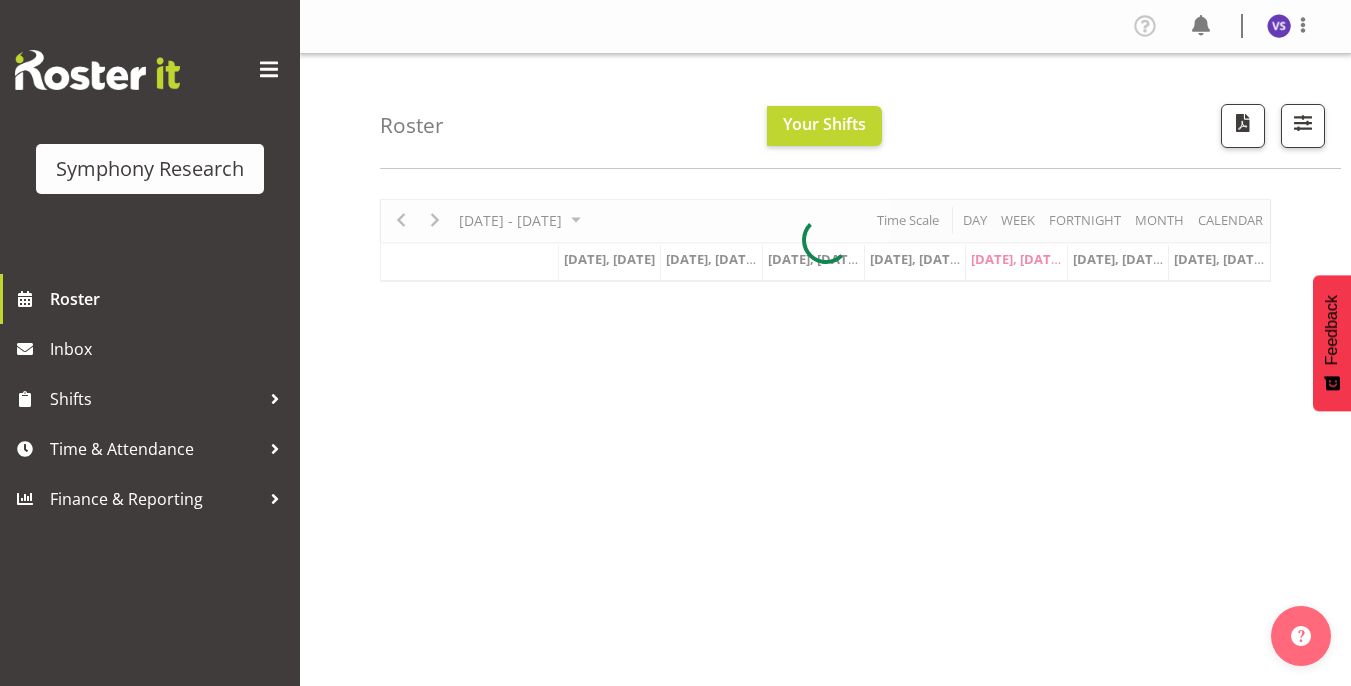 scroll, scrollTop: 0, scrollLeft: 0, axis: both 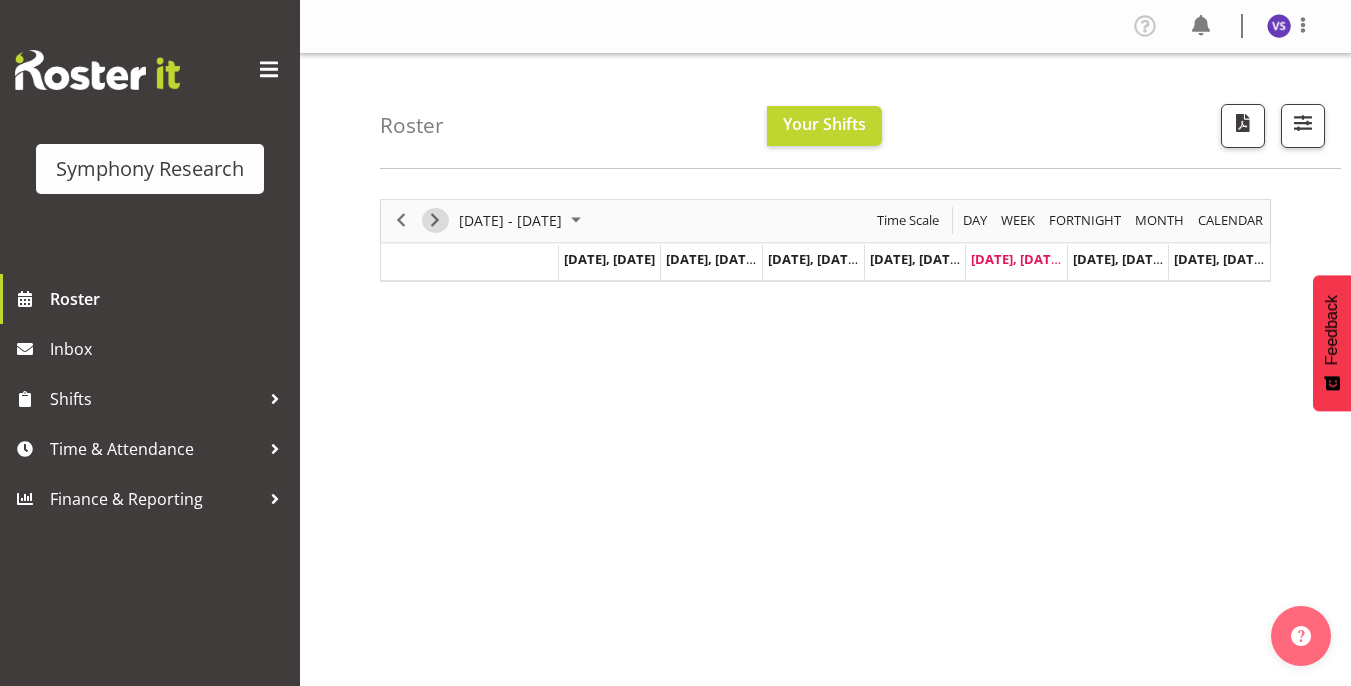 click at bounding box center [435, 220] 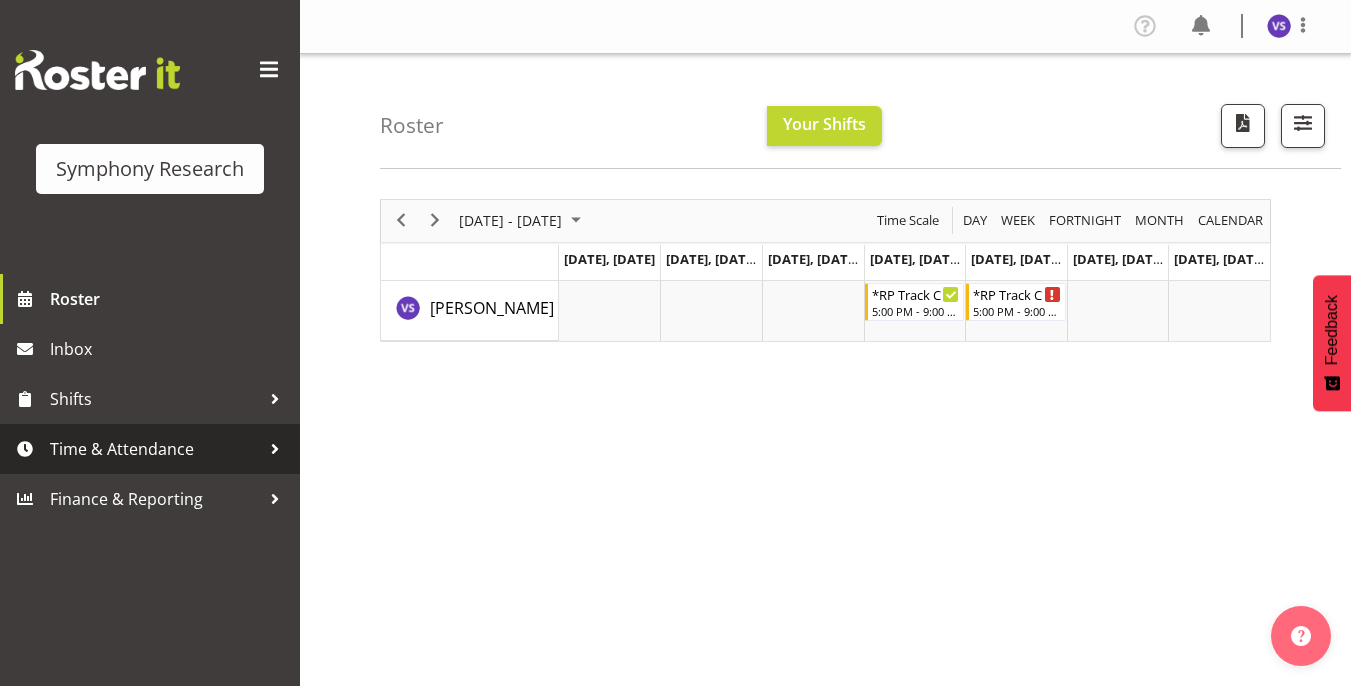 click on "Time & Attendance" at bounding box center [155, 449] 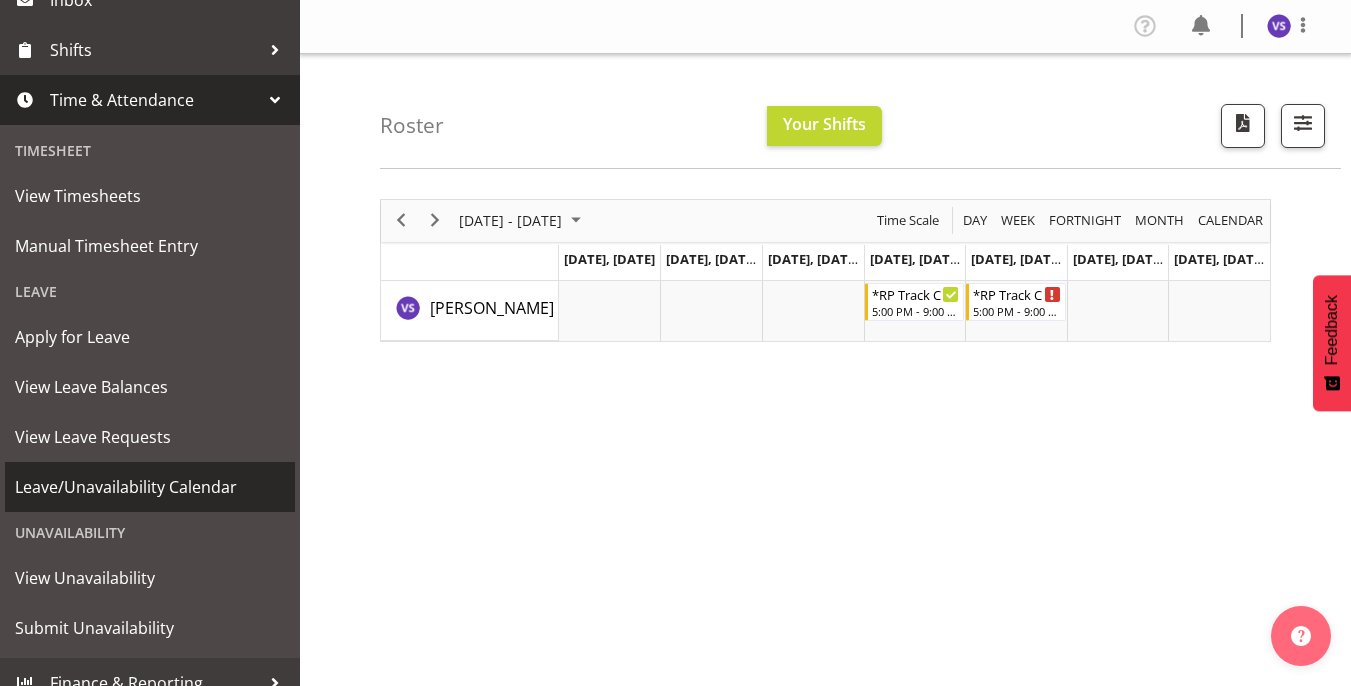 scroll, scrollTop: 371, scrollLeft: 0, axis: vertical 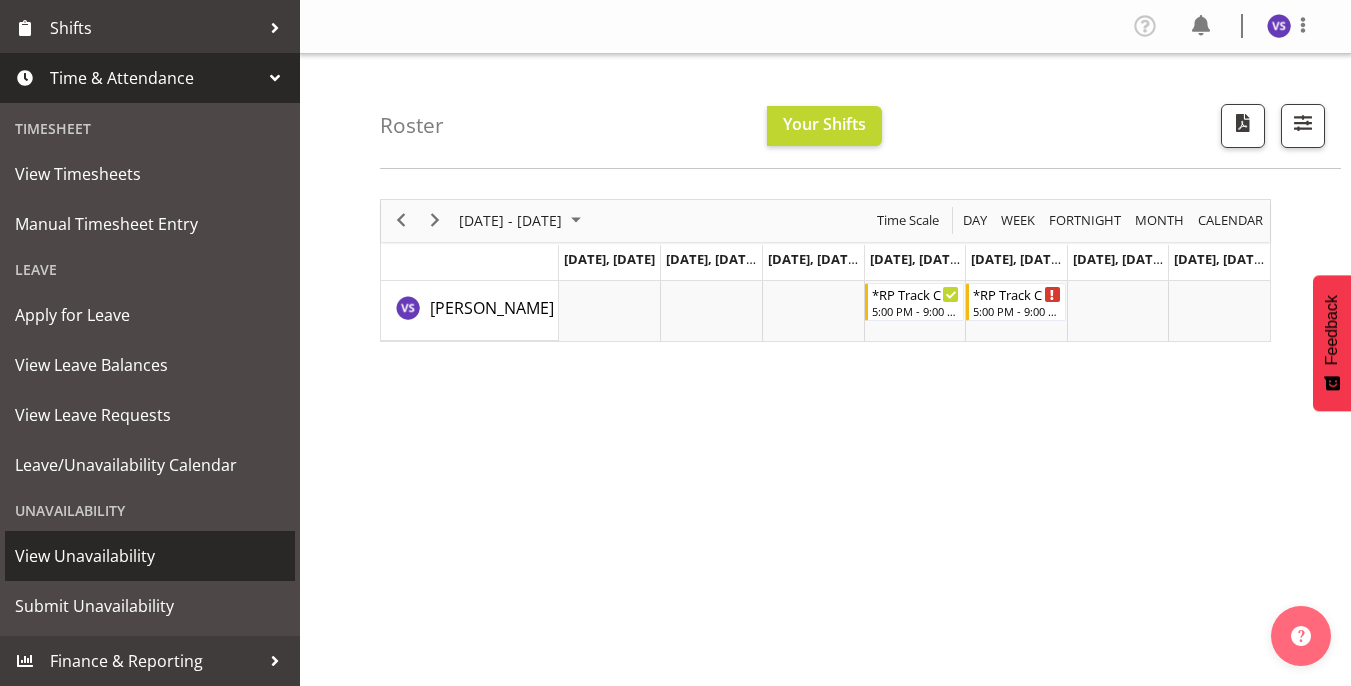 click on "View Unavailability" at bounding box center (150, 556) 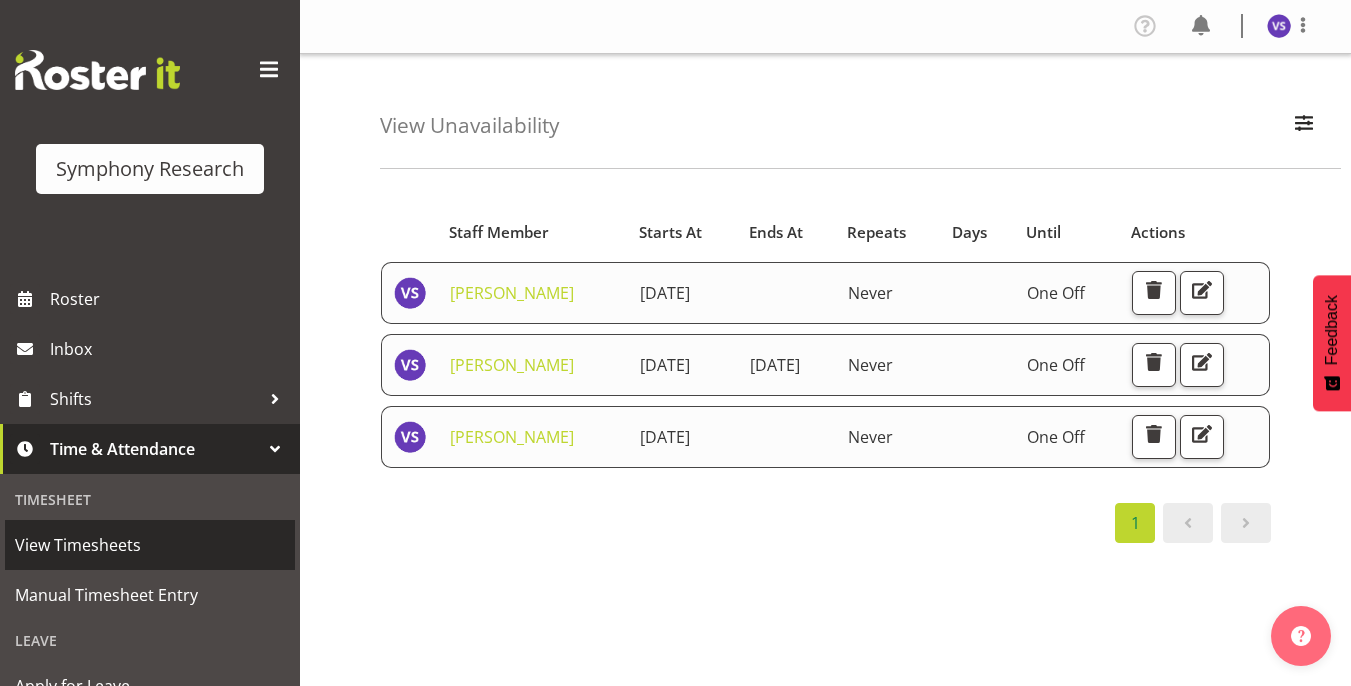 scroll, scrollTop: 0, scrollLeft: 0, axis: both 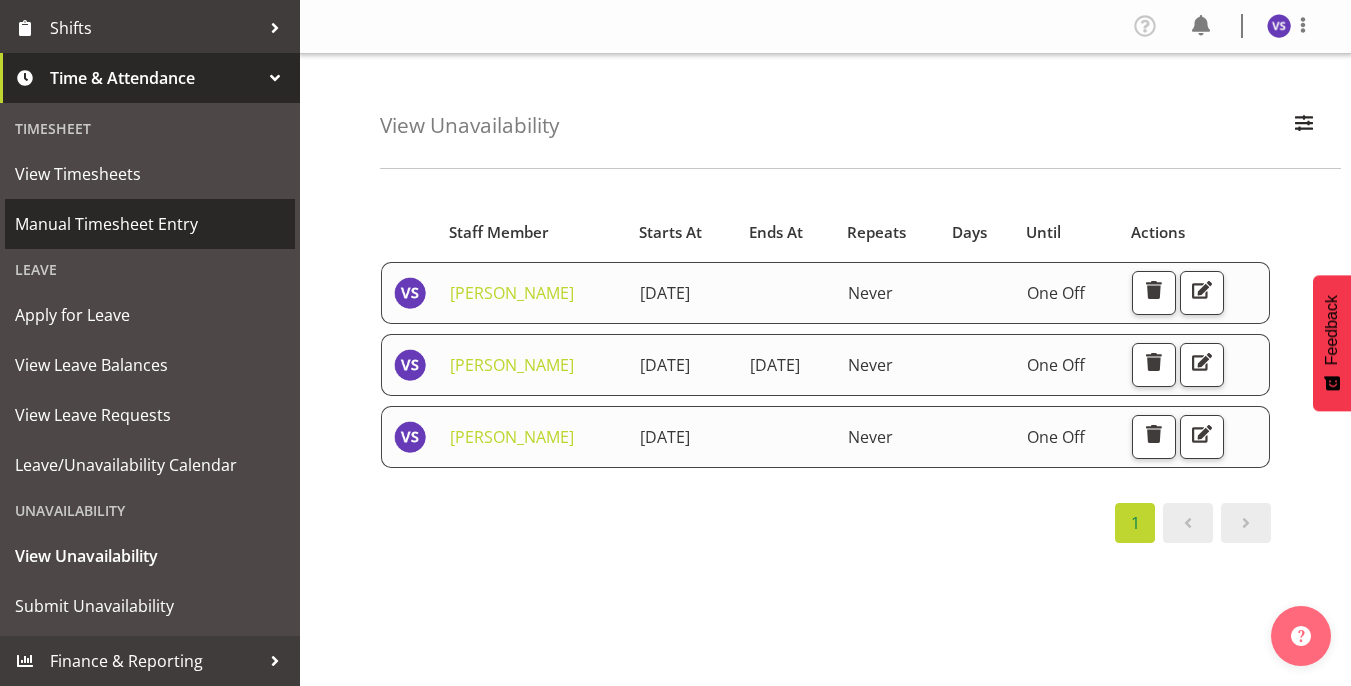 click on "Manual Timesheet Entry" at bounding box center (150, 224) 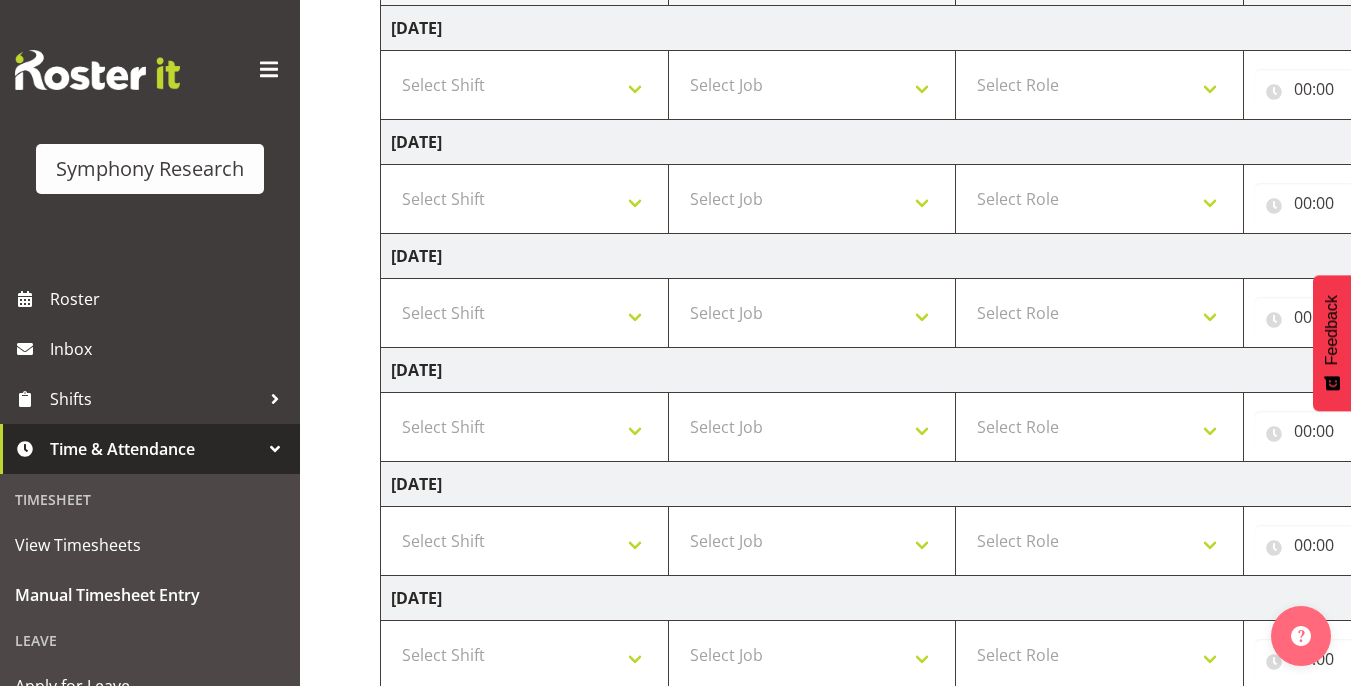scroll, scrollTop: 311, scrollLeft: 0, axis: vertical 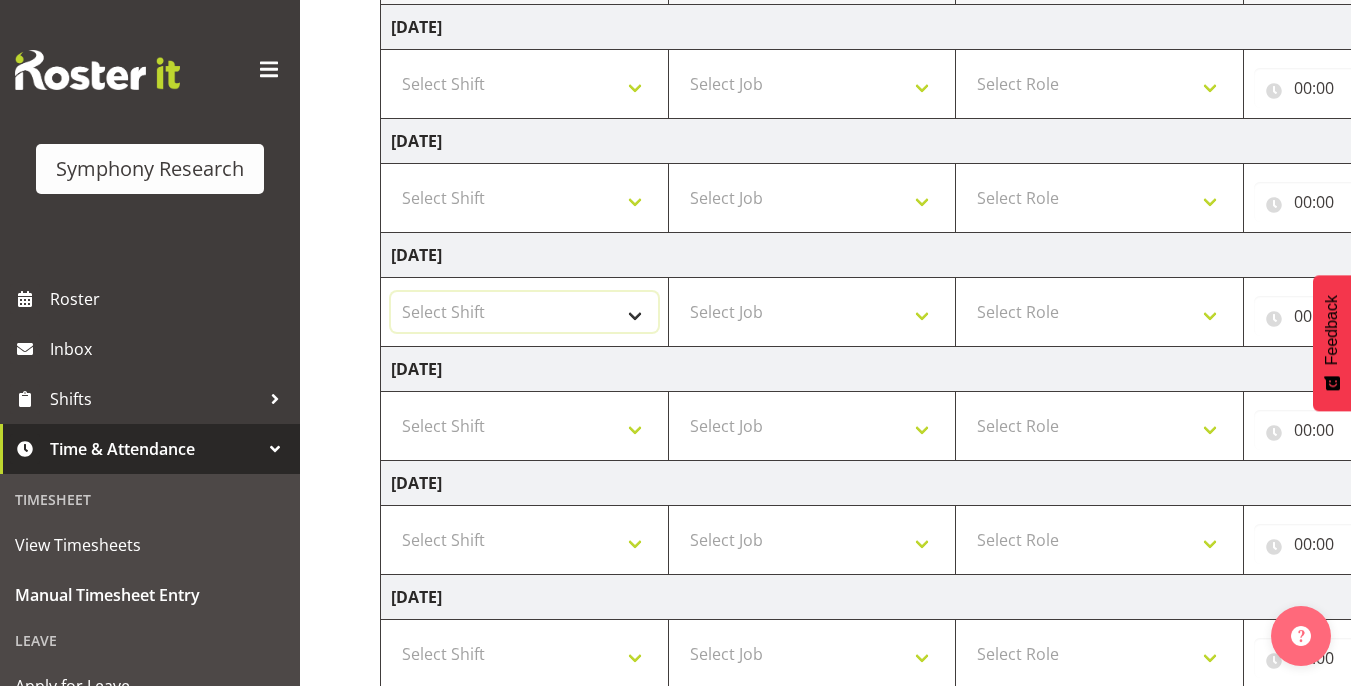 click on "Select Shift  !!Project Briefing  (Job to be assigned) !!Weekend Residential    (Roster IT Shift Label) *Business  9/10am ~ 4:30pm *Business Batteries Aust Shift 11am ~ 7pm *Business Supervisor *Evening Residential Shift 5-9pm *Farm Projects PGG Evening *Farm Projects PGG Weekend *Home Heating Evenings *Home Heating Weekend *RP Track  C *RP Track C Weekend *RP Weekly/Monthly Tracks *Supervisor Call Centre *Supervisor Evening *Supervisors & Call Centre Weekend *To Be Briefed AU Batteries Evening 5~7pm or later PowerNet Evenings PowerNet Weekend Test World Poll Aust Late 9p~10:30p World Poll Aust Wkend World Poll Aust. 6:30~10:30pm World Poll Pilot Aust 6:30~10:30pm" at bounding box center (524, 312) 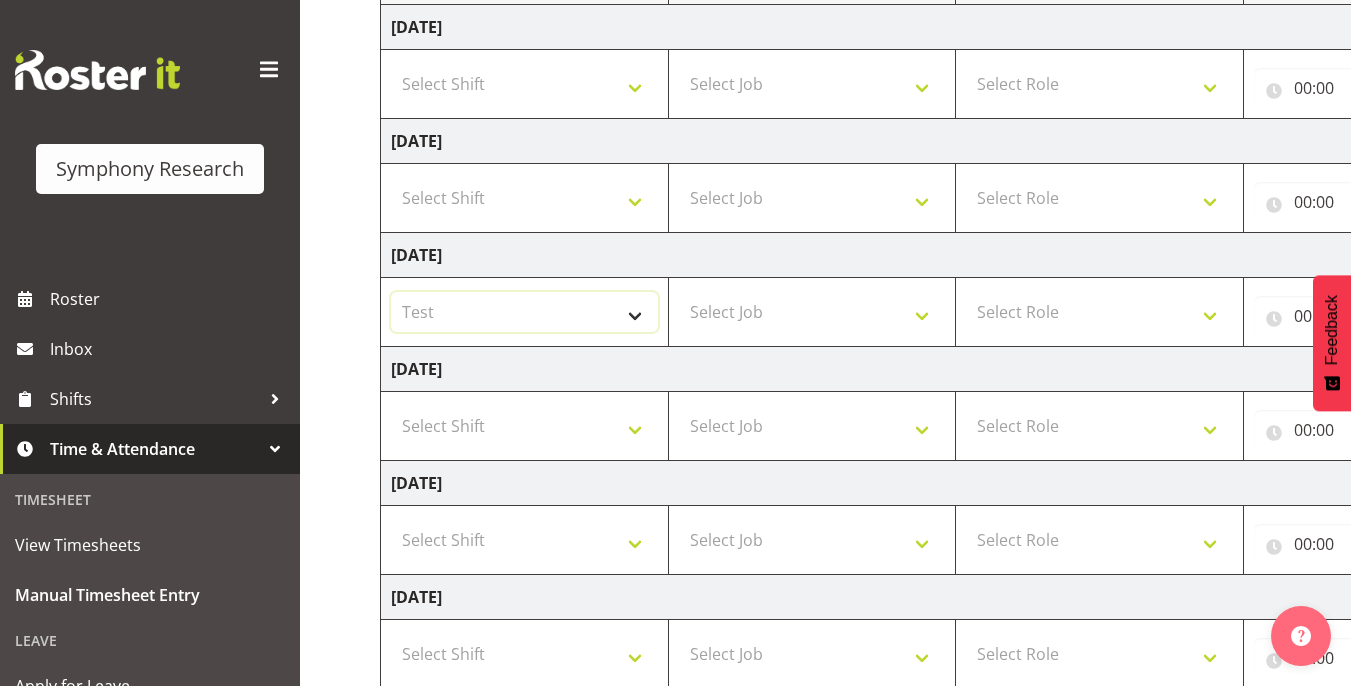 click on "Select Shift  !!Project Briefing  (Job to be assigned) !!Weekend Residential    (Roster IT Shift Label) *Business  9/10am ~ 4:30pm *Business Batteries Aust Shift 11am ~ 7pm *Business Supervisor *Evening Residential Shift 5-9pm *Farm Projects PGG Evening *Farm Projects PGG Weekend *Home Heating Evenings *Home Heating Weekend *RP Track  C *RP Track C Weekend *RP Weekly/Monthly Tracks *Supervisor Call Centre *Supervisor Evening *Supervisors & Call Centre Weekend *To Be Briefed AU Batteries Evening 5~7pm or later PowerNet Evenings PowerNet Weekend Test World Poll Aust Late 9p~10:30p World Poll Aust Wkend World Poll Aust. 6:30~10:30pm World Poll Pilot Aust 6:30~10:30pm" at bounding box center [524, 312] 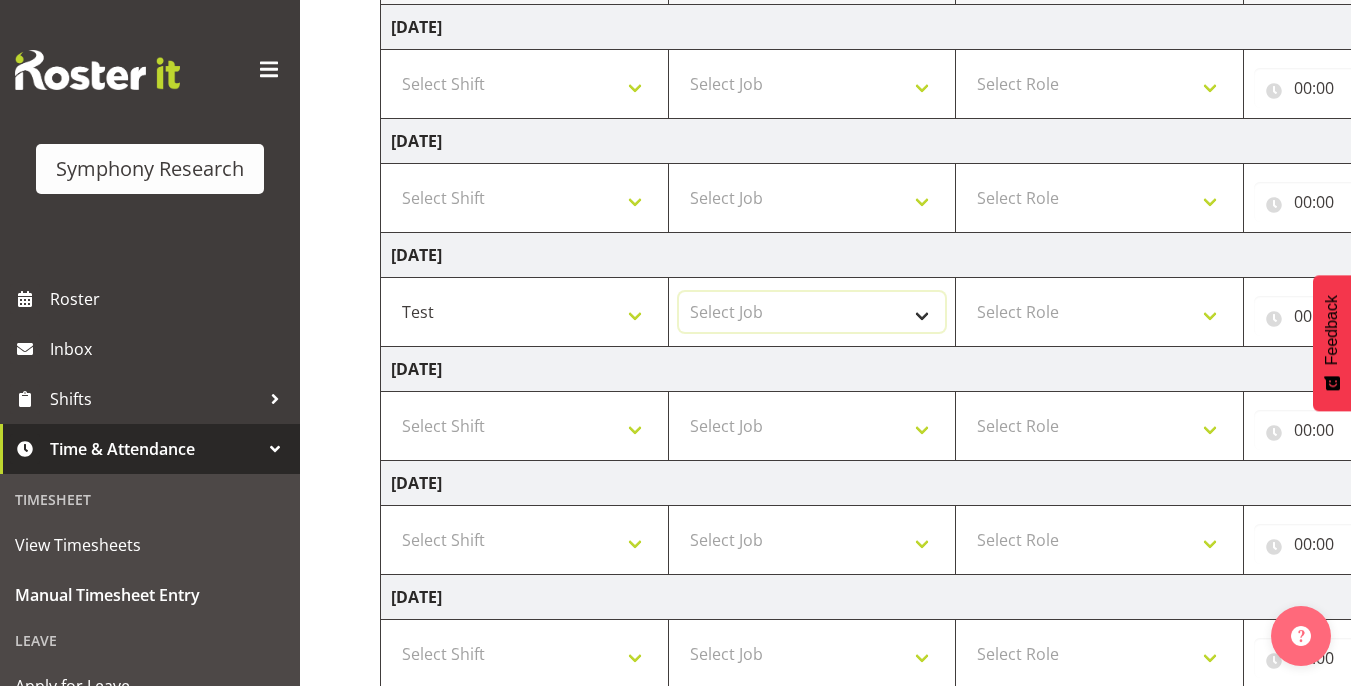 click on "Select Job  550060 IF Admin 553495 Rural Omnibus Apr - Jun 2025 553500 BFM Jul - Sep 2025 553501 FMG July 2025 990000 General 990820 Mobtest 2024 990821 Goldrush 2024 990846 Toka Tu Ake 2025 990855 FENZ 990869 Richmond Home Heating 990873 Batteries 990877 PGG 2025 990878 CMI Q3 2025 990879 Selwyn DC 990881 PowerNet 999996 Training 999997 Recruitment & Training 999999 DT" at bounding box center (812, 312) 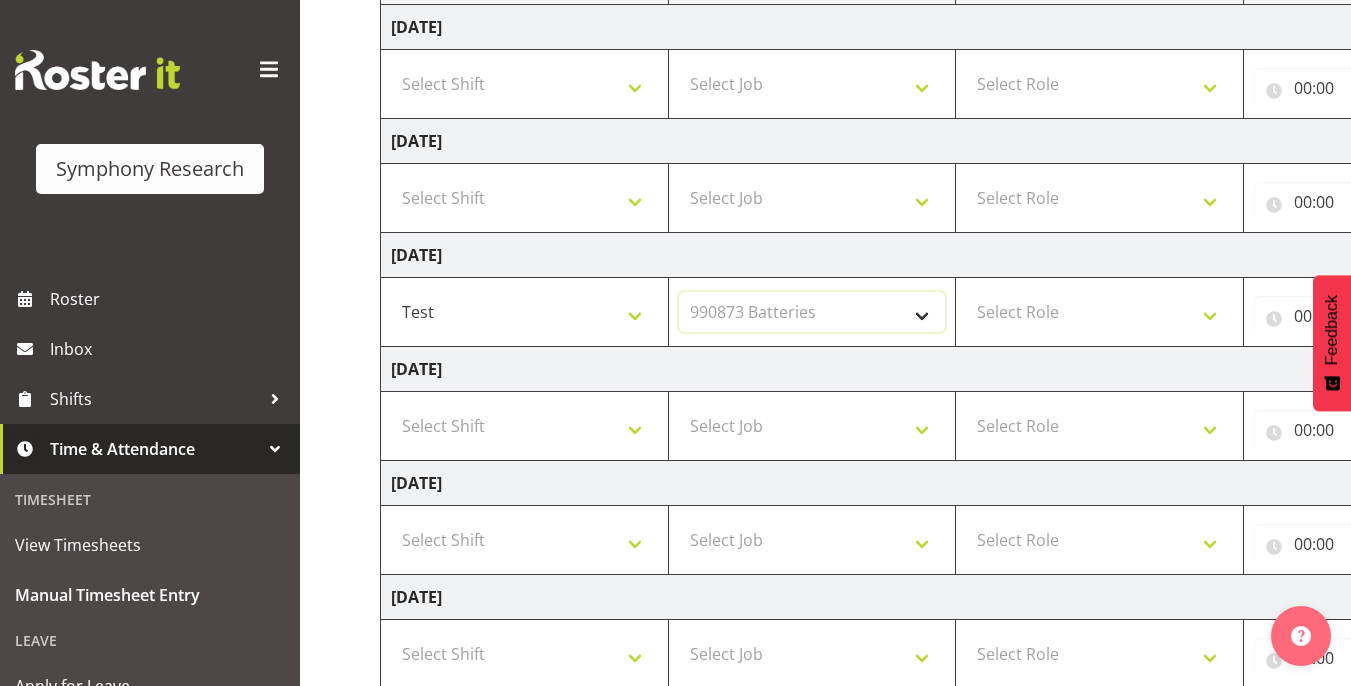 click on "Select Job  550060 IF Admin 553495 Rural Omnibus Apr - Jun 2025 553500 BFM Jul - Sep 2025 553501 FMG July 2025 990000 General 990820 Mobtest 2024 990821 Goldrush 2024 990846 Toka Tu Ake 2025 990855 FENZ 990869 Richmond Home Heating 990873 Batteries 990877 PGG 2025 990878 CMI Q3 2025 990879 Selwyn DC 990881 PowerNet 999996 Training 999997 Recruitment & Training 999999 DT" at bounding box center (812, 312) 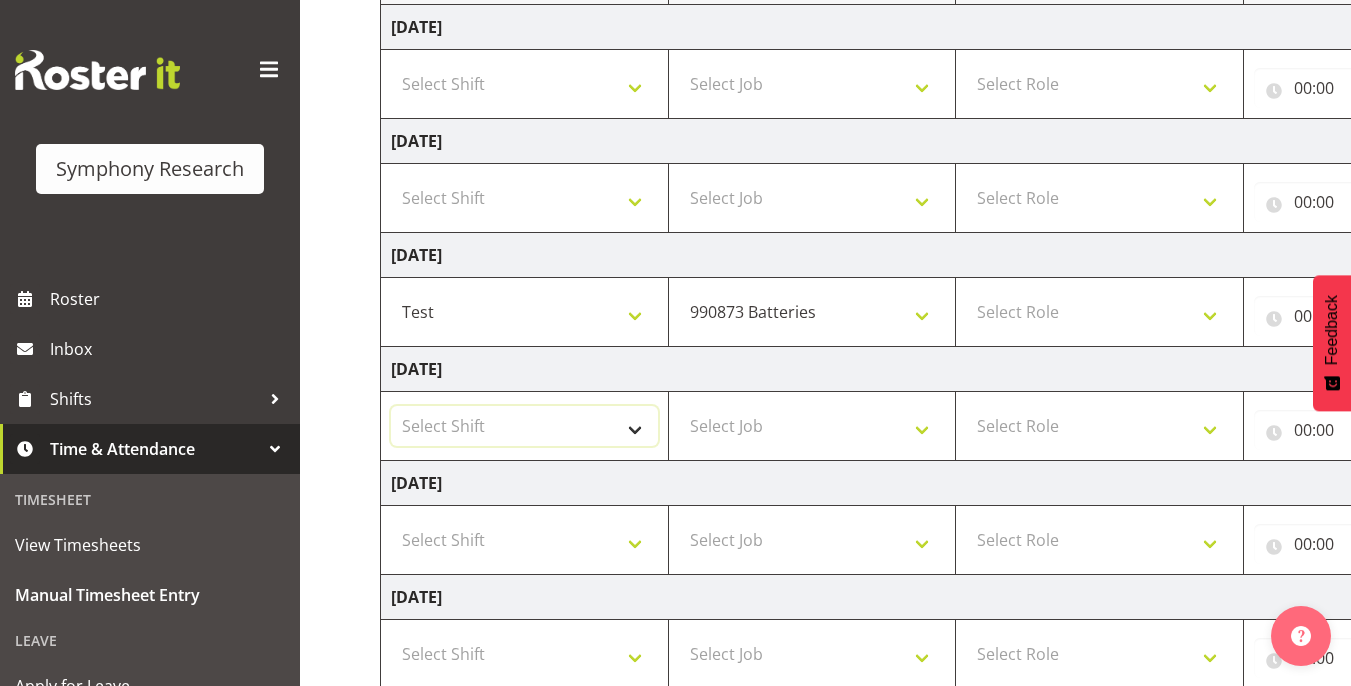 click on "Select Shift  !!Project Briefing  (Job to be assigned) !!Weekend Residential    (Roster IT Shift Label) *Business  9/10am ~ 4:30pm *Business Batteries Aust Shift 11am ~ 7pm *Business Supervisor *Evening Residential Shift 5-9pm *Farm Projects PGG Evening *Farm Projects PGG Weekend *Home Heating Evenings *Home Heating Weekend *RP Track  C *RP Track C Weekend *RP Weekly/Monthly Tracks *Supervisor Call Centre *Supervisor Evening *Supervisors & Call Centre Weekend *To Be Briefed AU Batteries Evening 5~7pm or later PowerNet Evenings PowerNet Weekend Test World Poll Aust Late 9p~10:30p World Poll Aust Wkend World Poll Aust. 6:30~10:30pm World Poll Pilot Aust 6:30~10:30pm" at bounding box center (524, 426) 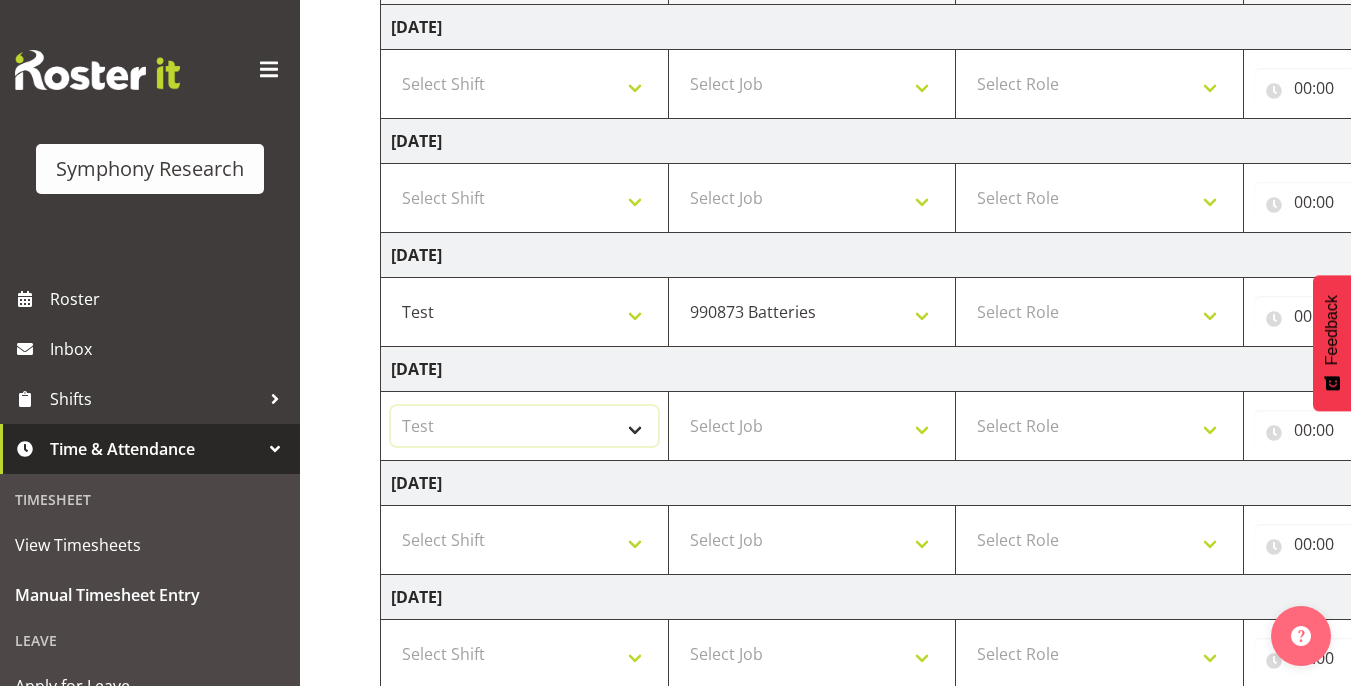 click on "Select Shift  !!Project Briefing  (Job to be assigned) !!Weekend Residential    (Roster IT Shift Label) *Business  9/10am ~ 4:30pm *Business Batteries Aust Shift 11am ~ 7pm *Business Supervisor *Evening Residential Shift 5-9pm *Farm Projects PGG Evening *Farm Projects PGG Weekend *Home Heating Evenings *Home Heating Weekend *RP Track  C *RP Track C Weekend *RP Weekly/Monthly Tracks *Supervisor Call Centre *Supervisor Evening *Supervisors & Call Centre Weekend *To Be Briefed AU Batteries Evening 5~7pm or later PowerNet Evenings PowerNet Weekend Test World Poll Aust Late 9p~10:30p World Poll Aust Wkend World Poll Aust. 6:30~10:30pm World Poll Pilot Aust 6:30~10:30pm" at bounding box center (524, 426) 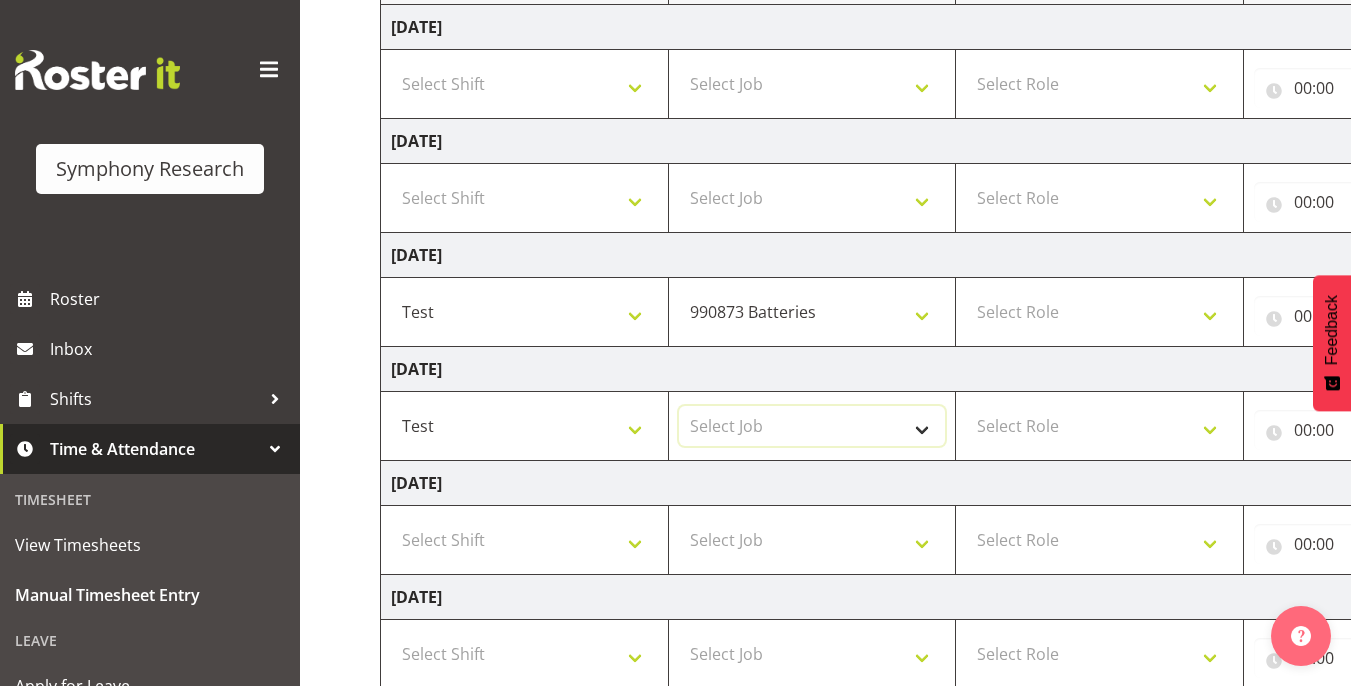 click on "Select Job  550060 IF Admin 553495 Rural Omnibus Apr - Jun 2025 553500 BFM Jul - Sep 2025 553501 FMG July 2025 990000 General 990820 Mobtest 2024 990821 Goldrush 2024 990846 Toka Tu Ake 2025 990855 FENZ 990869 Richmond Home Heating 990873 Batteries 990877 PGG 2025 990878 CMI Q3 2025 990879 Selwyn DC 990881 PowerNet 999996 Training 999997 Recruitment & Training 999999 DT" at bounding box center [812, 426] 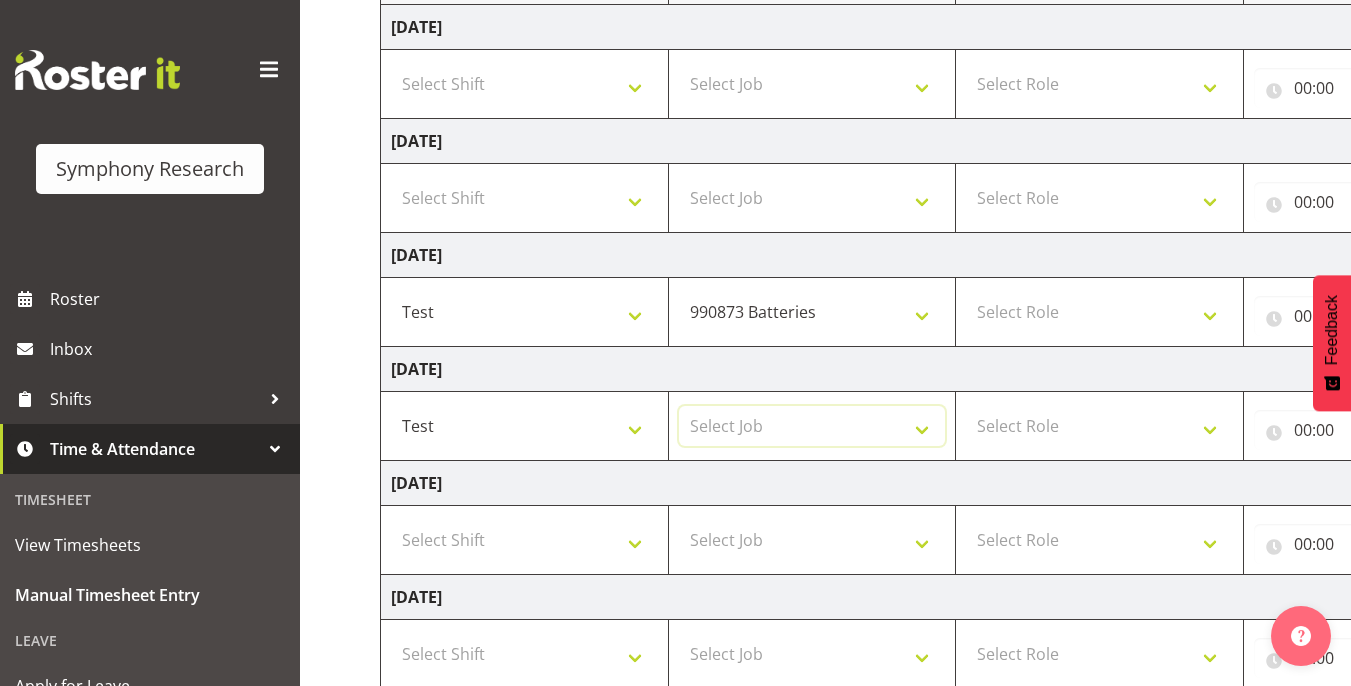 select on "10095" 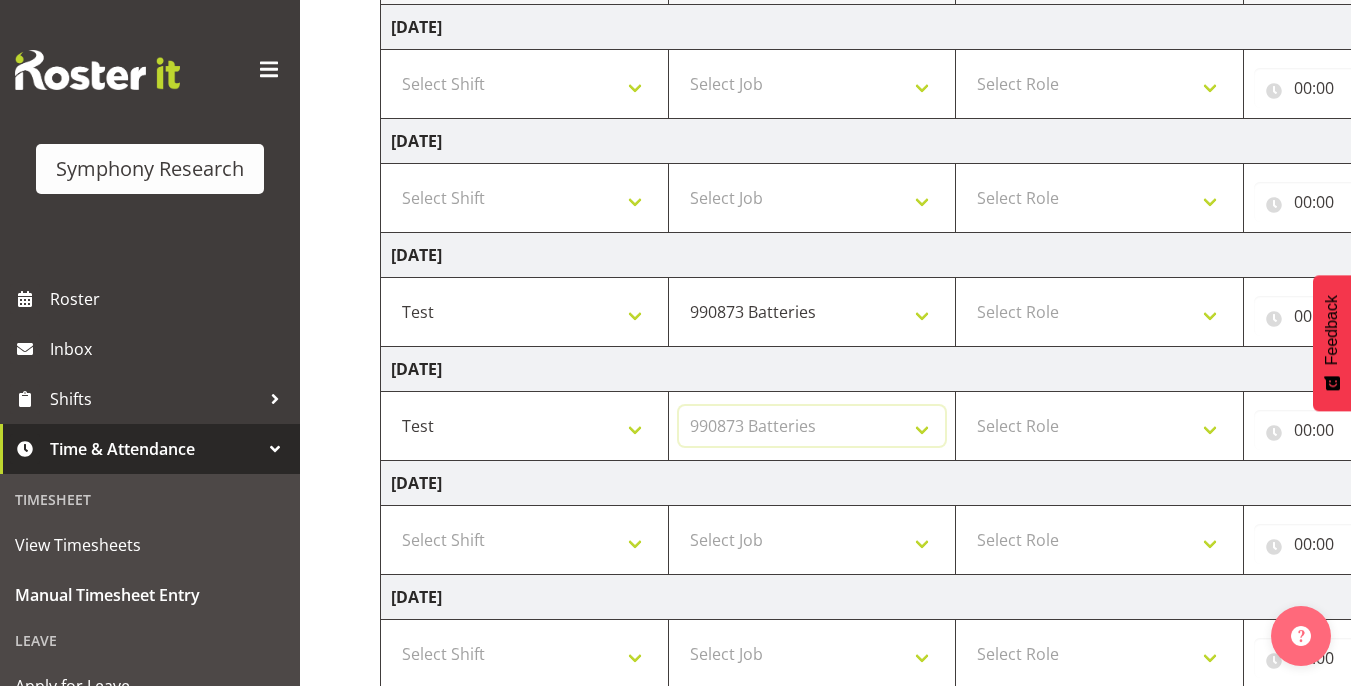 click on "Select Job  550060 IF Admin 553495 Rural Omnibus Apr - Jun 2025 553500 BFM Jul - Sep 2025 553501 FMG July 2025 990000 General 990820 Mobtest 2024 990821 Goldrush 2024 990846 Toka Tu Ake 2025 990855 FENZ 990869 Richmond Home Heating 990873 Batteries 990877 PGG 2025 990878 CMI Q3 2025 990879 Selwyn DC 990881 PowerNet 999996 Training 999997 Recruitment & Training 999999 DT" at bounding box center [812, 426] 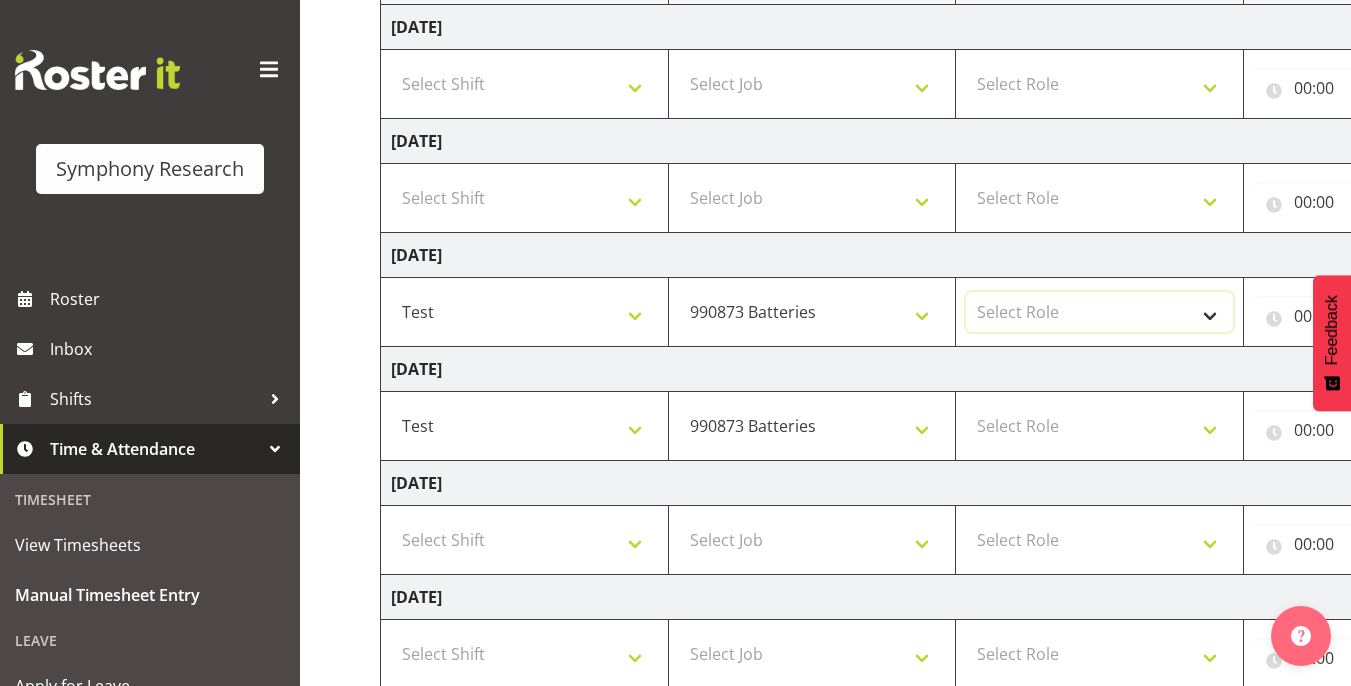 click on "Select Role  Briefing Interviewing" at bounding box center [1099, 312] 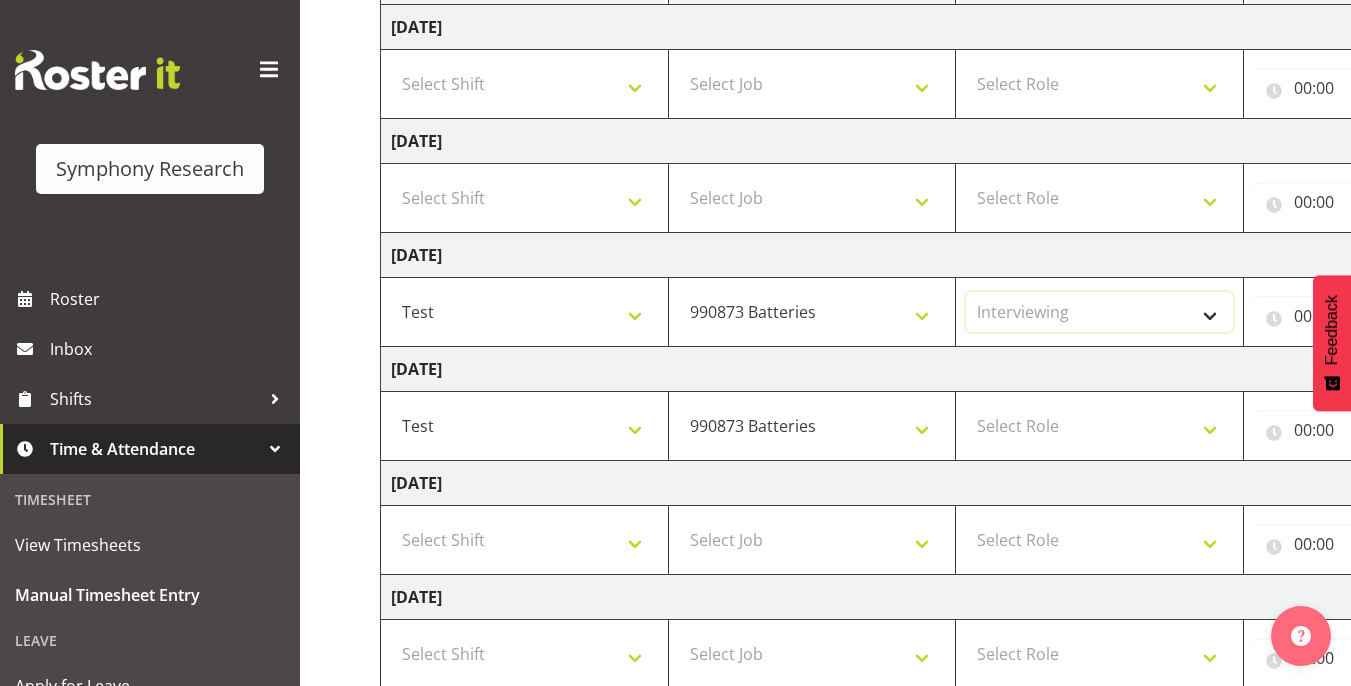 click on "Select Role  Briefing Interviewing" at bounding box center (1099, 312) 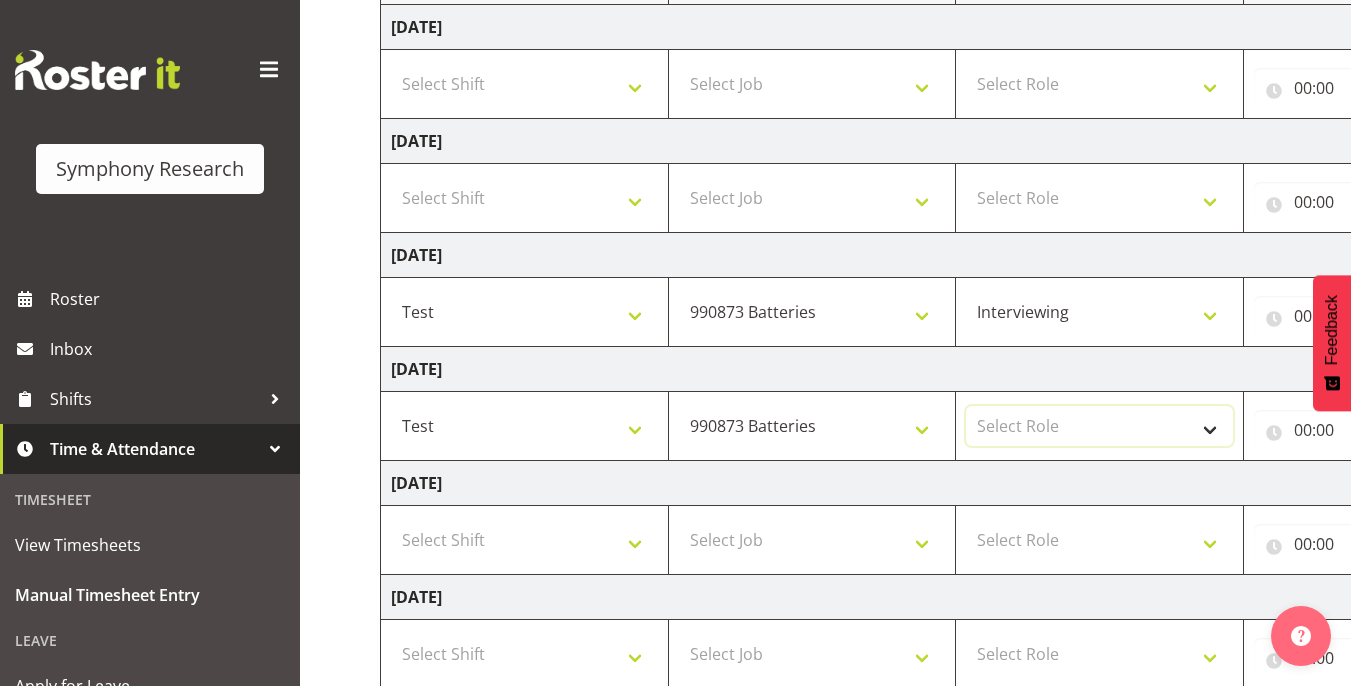 click on "Select Role  Briefing Interviewing" at bounding box center [1099, 426] 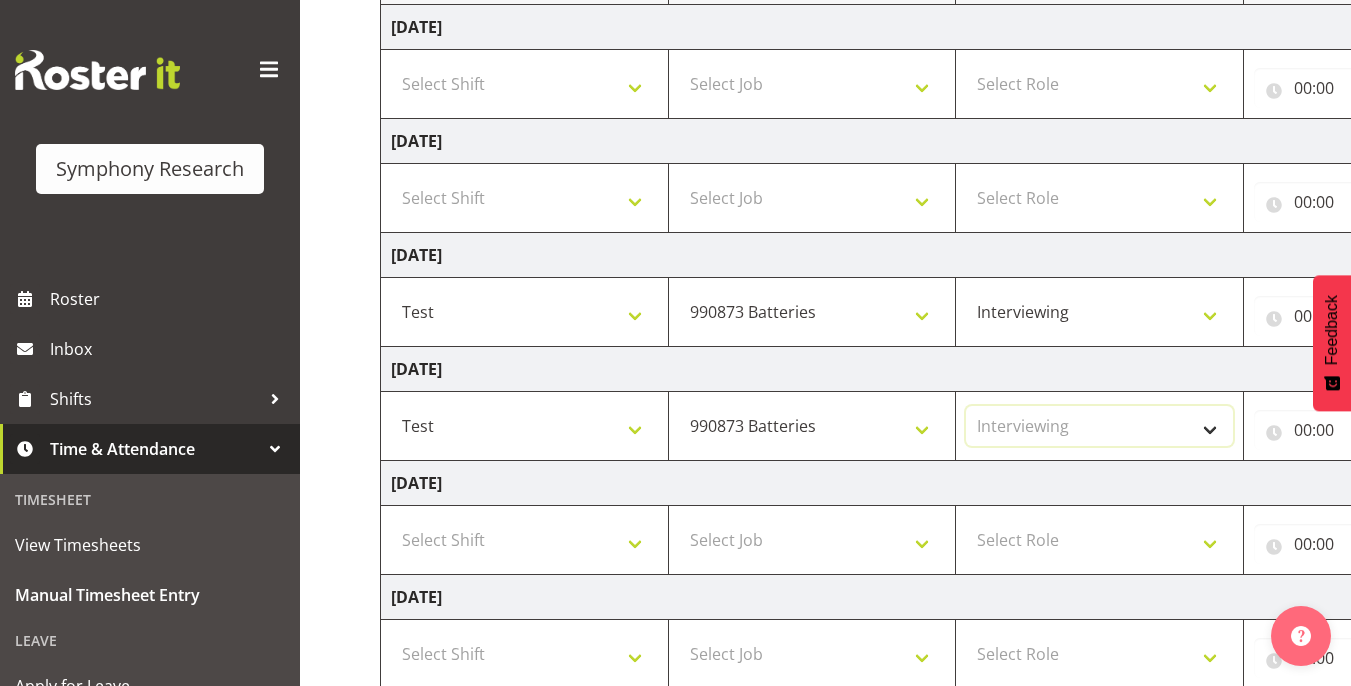 click on "Select Role  Briefing Interviewing" at bounding box center (1099, 426) 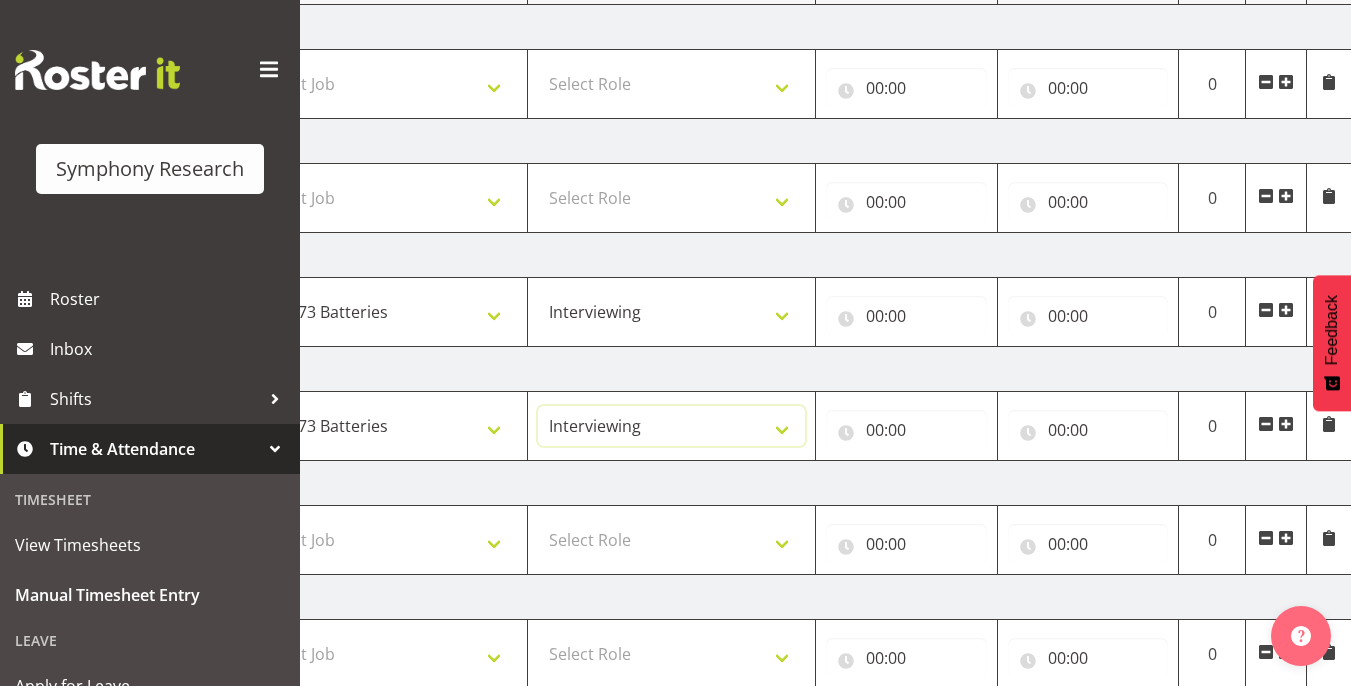 scroll, scrollTop: 0, scrollLeft: 429, axis: horizontal 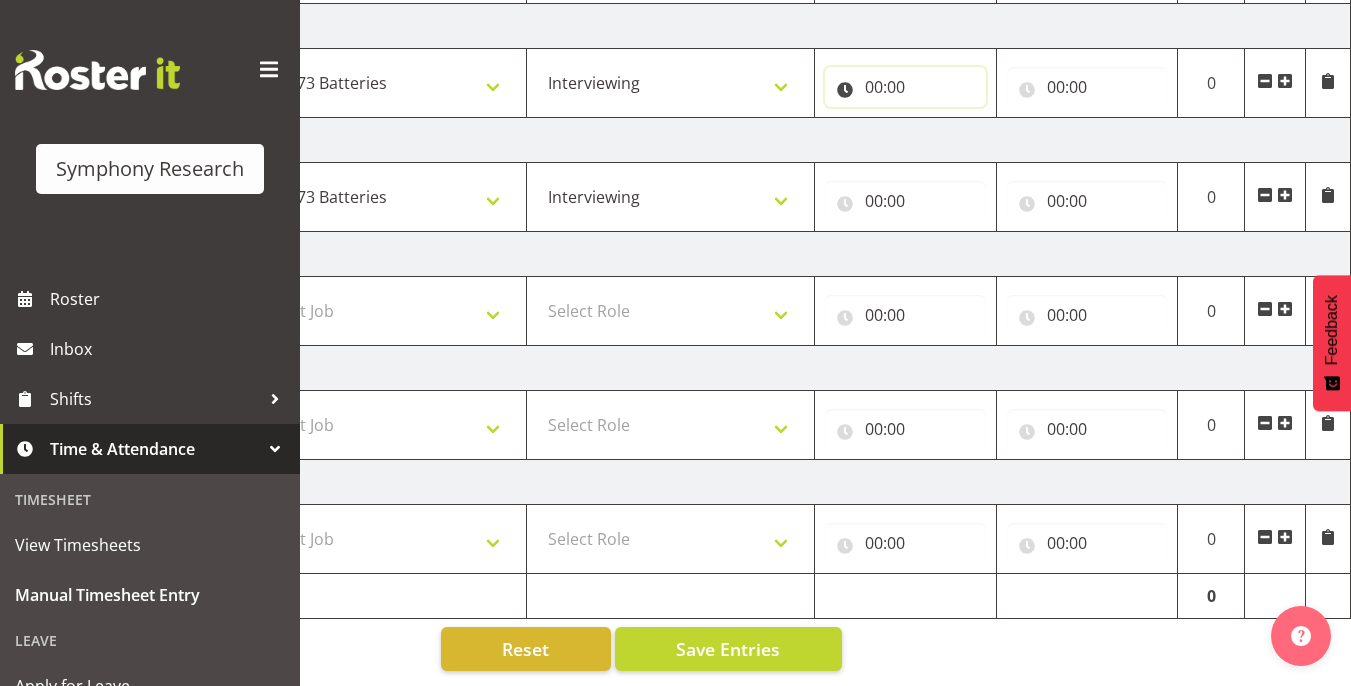 click on "00:00" at bounding box center (905, 87) 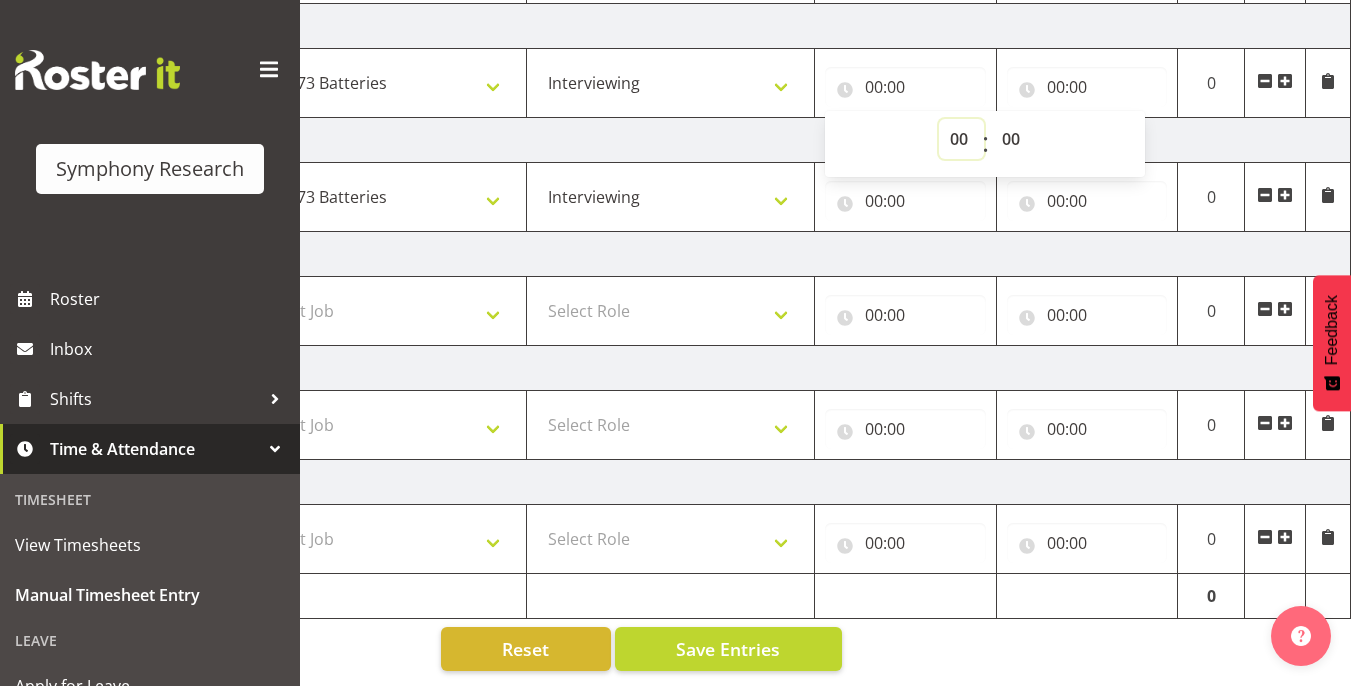 click on "00   01   02   03   04   05   06   07   08   09   10   11   12   13   14   15   16   17   18   19   20   21   22   23" at bounding box center (961, 139) 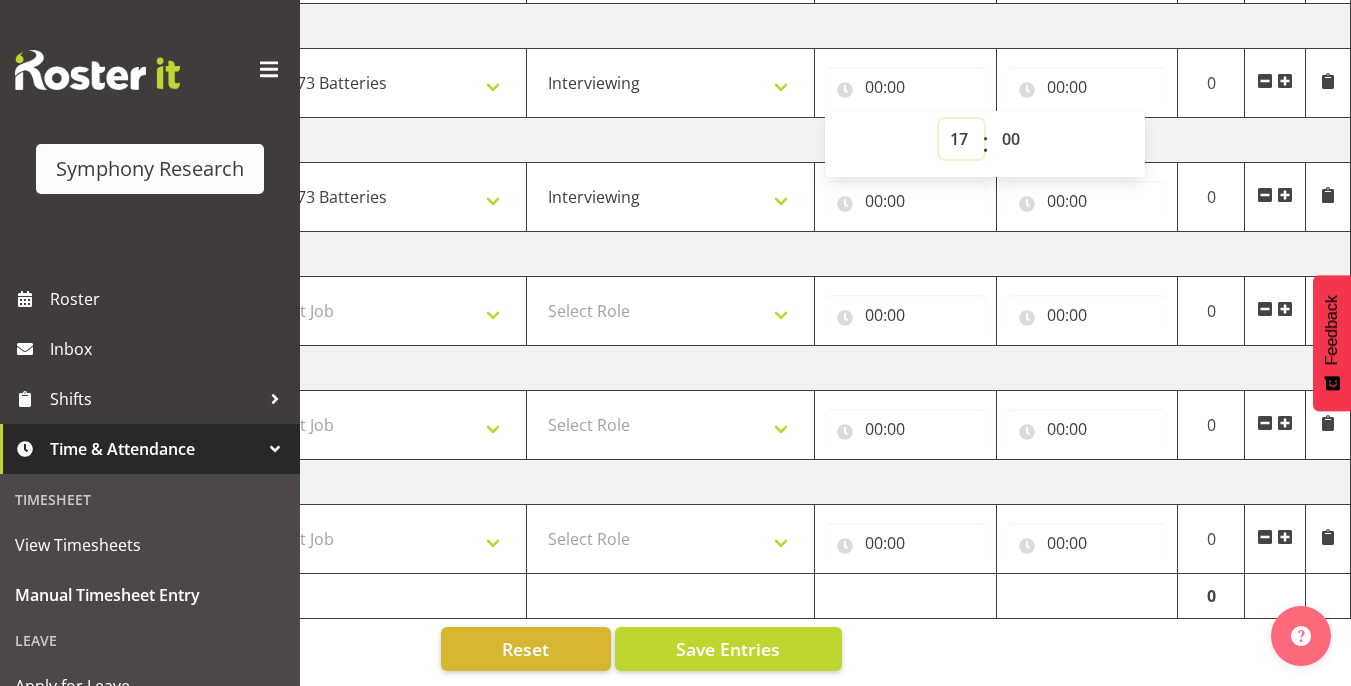 click on "00   01   02   03   04   05   06   07   08   09   10   11   12   13   14   15   16   17   18   19   20   21   22   23" at bounding box center [961, 139] 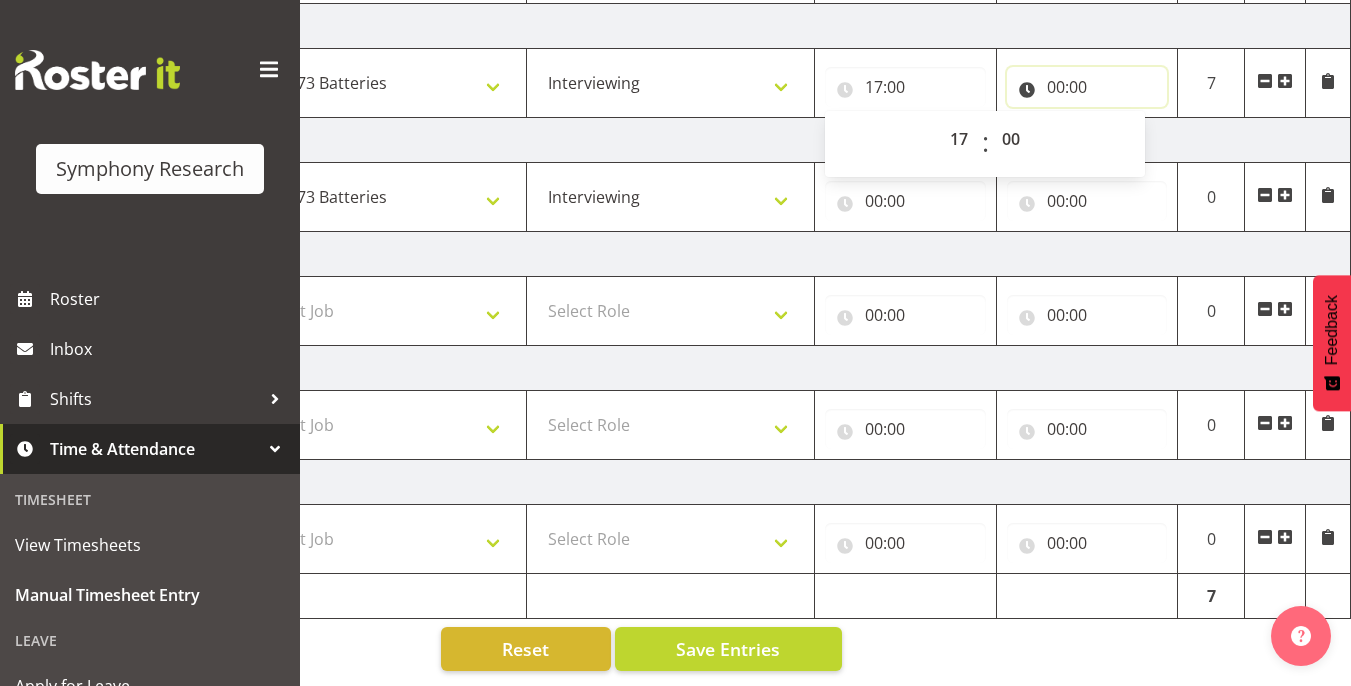 click on "00:00" at bounding box center (1087, 87) 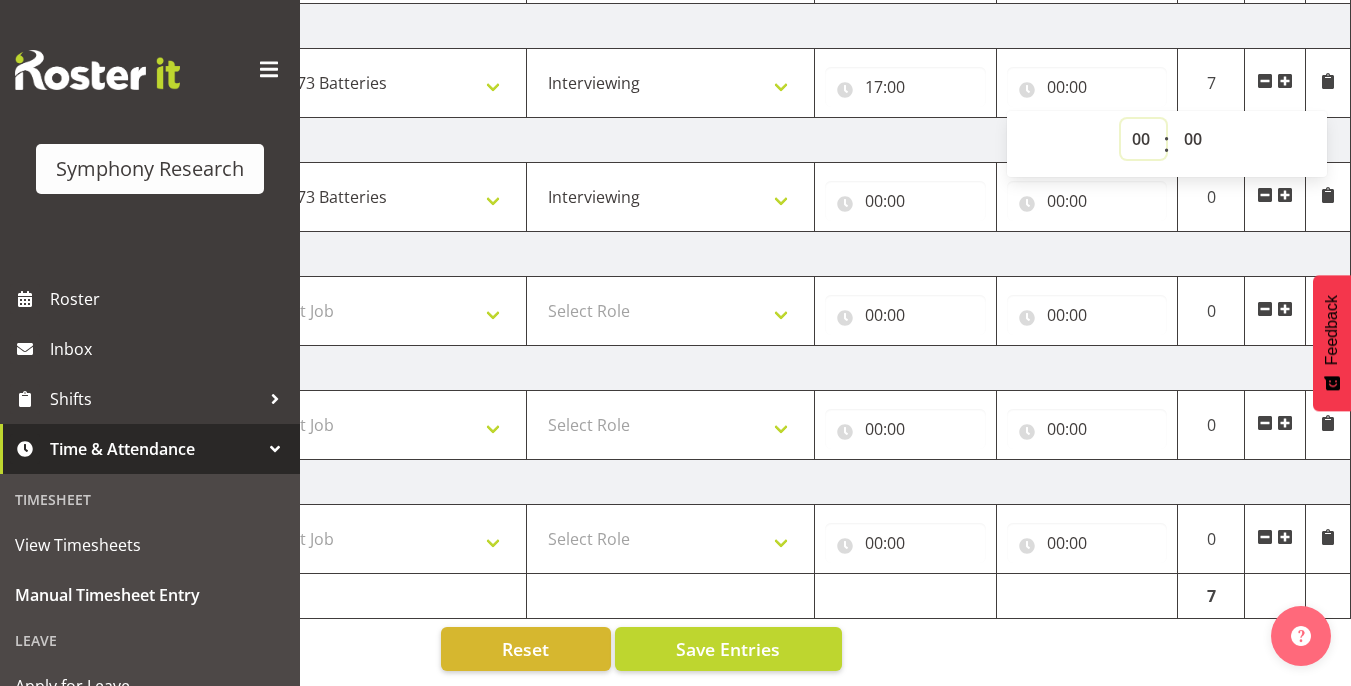 click on "00   01   02   03   04   05   06   07   08   09   10   11   12   13   14   15   16   17   18   19   20   21   22   23" at bounding box center [1143, 139] 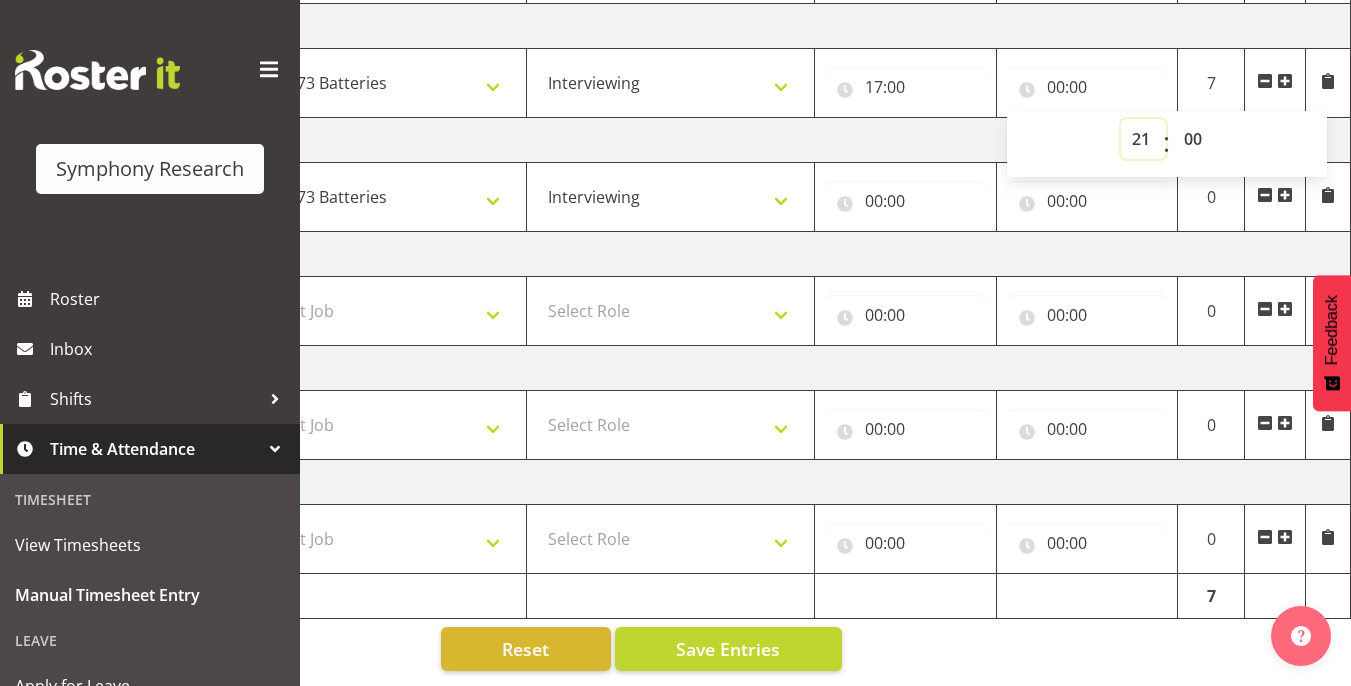 click on "00   01   02   03   04   05   06   07   08   09   10   11   12   13   14   15   16   17   18   19   20   21   22   23" at bounding box center (1143, 139) 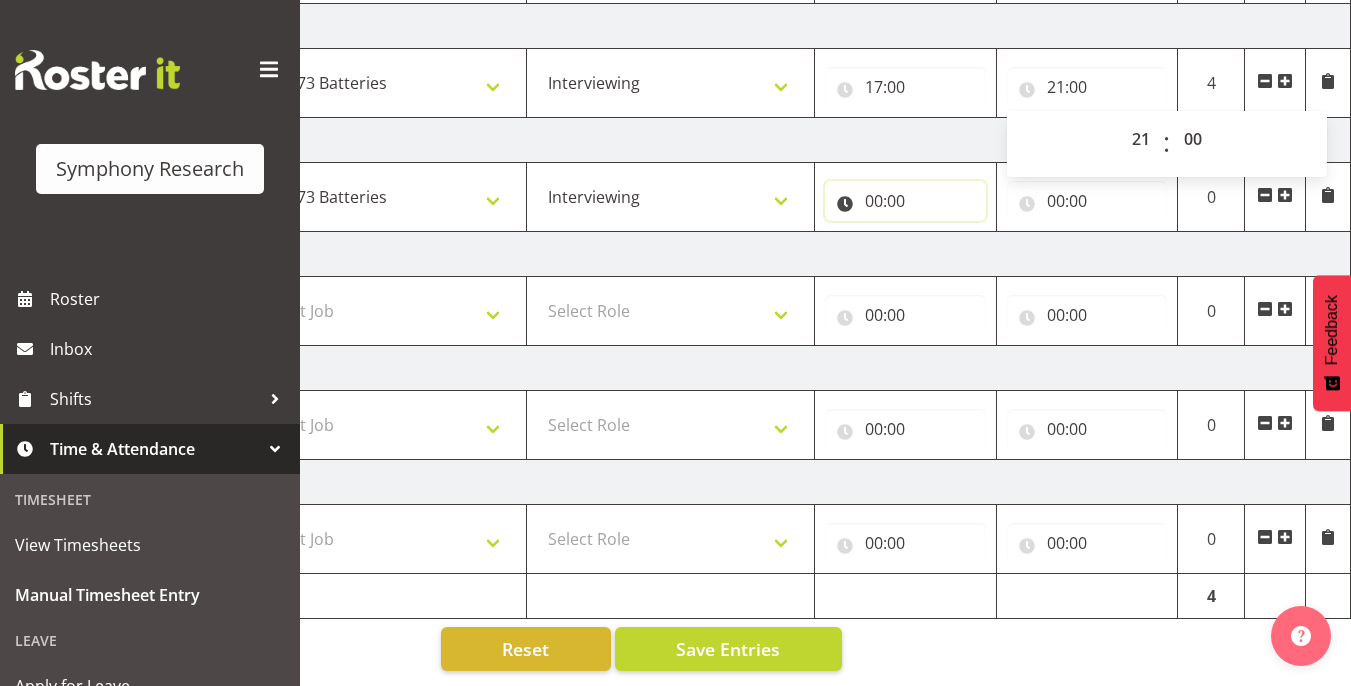 click on "00:00" at bounding box center [905, 201] 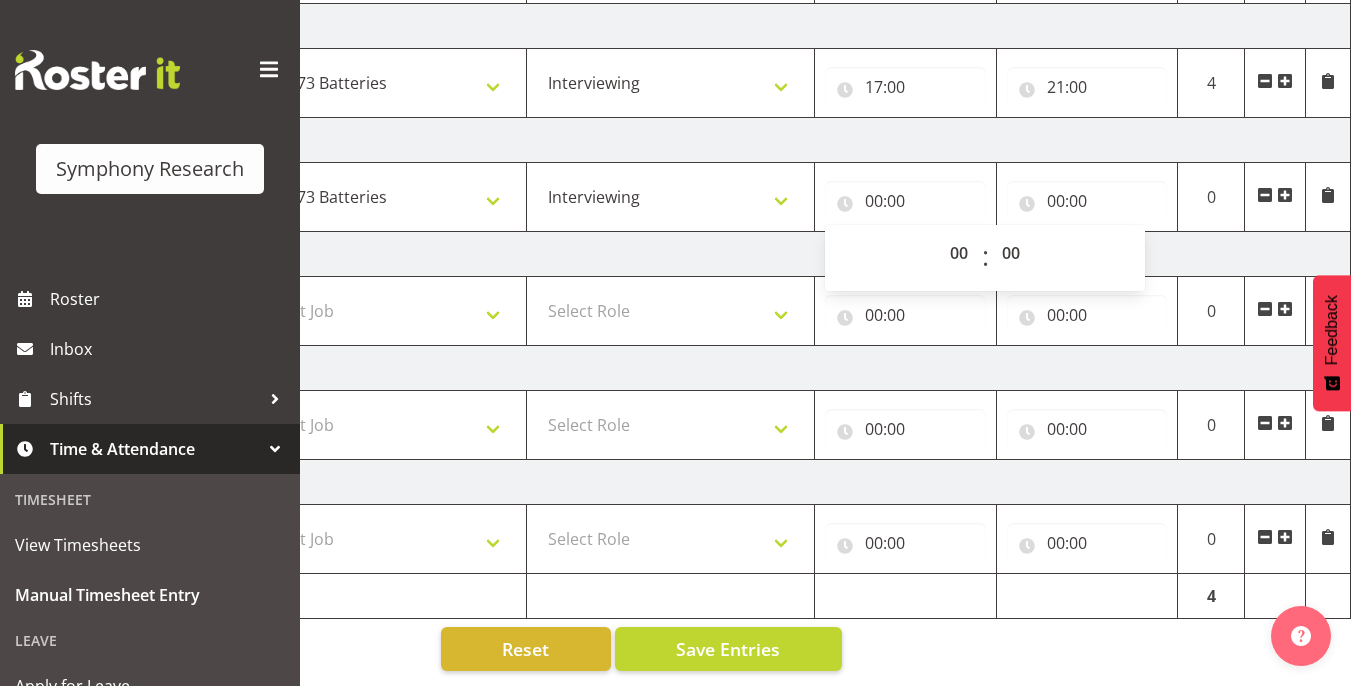 click on "00   01   02   03   04   05   06   07   08   09   10   11   12   13   14   15   16   17   18   19   20   21   22   23" at bounding box center (961, 258) 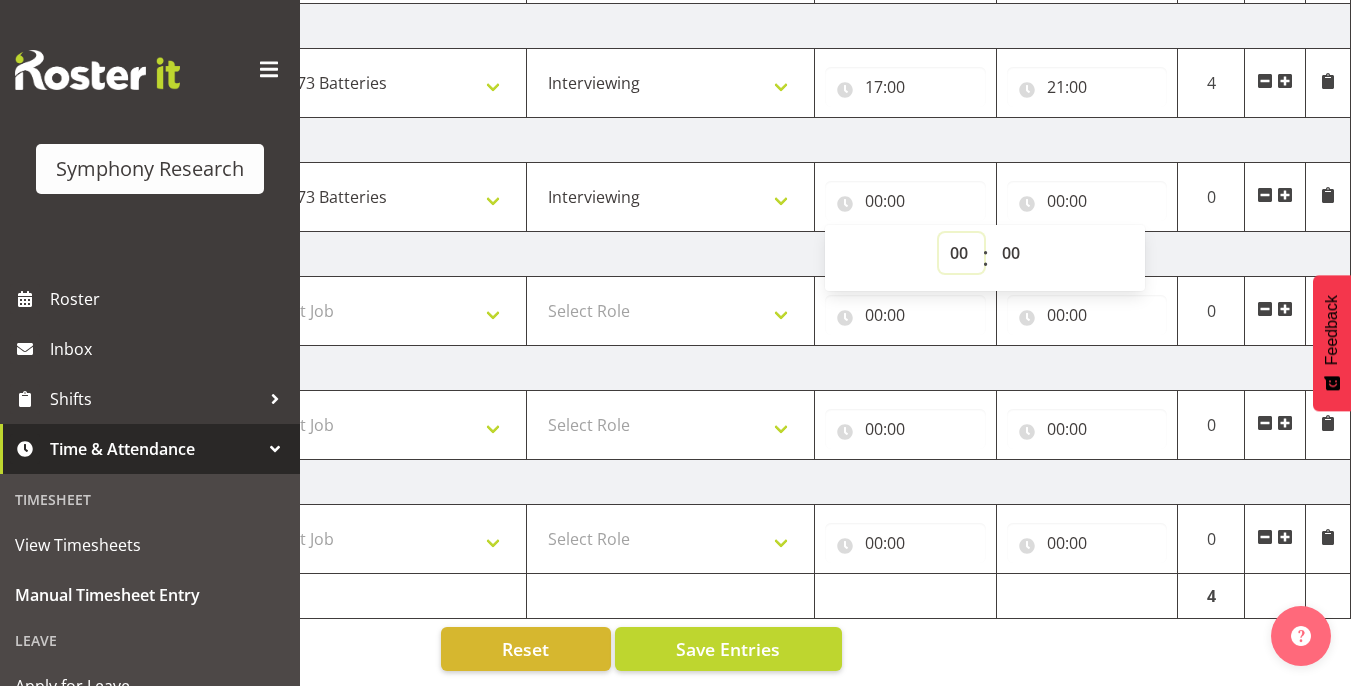 click on "00   01   02   03   04   05   06   07   08   09   10   11   12   13   14   15   16   17   18   19   20   21   22   23" at bounding box center (961, 253) 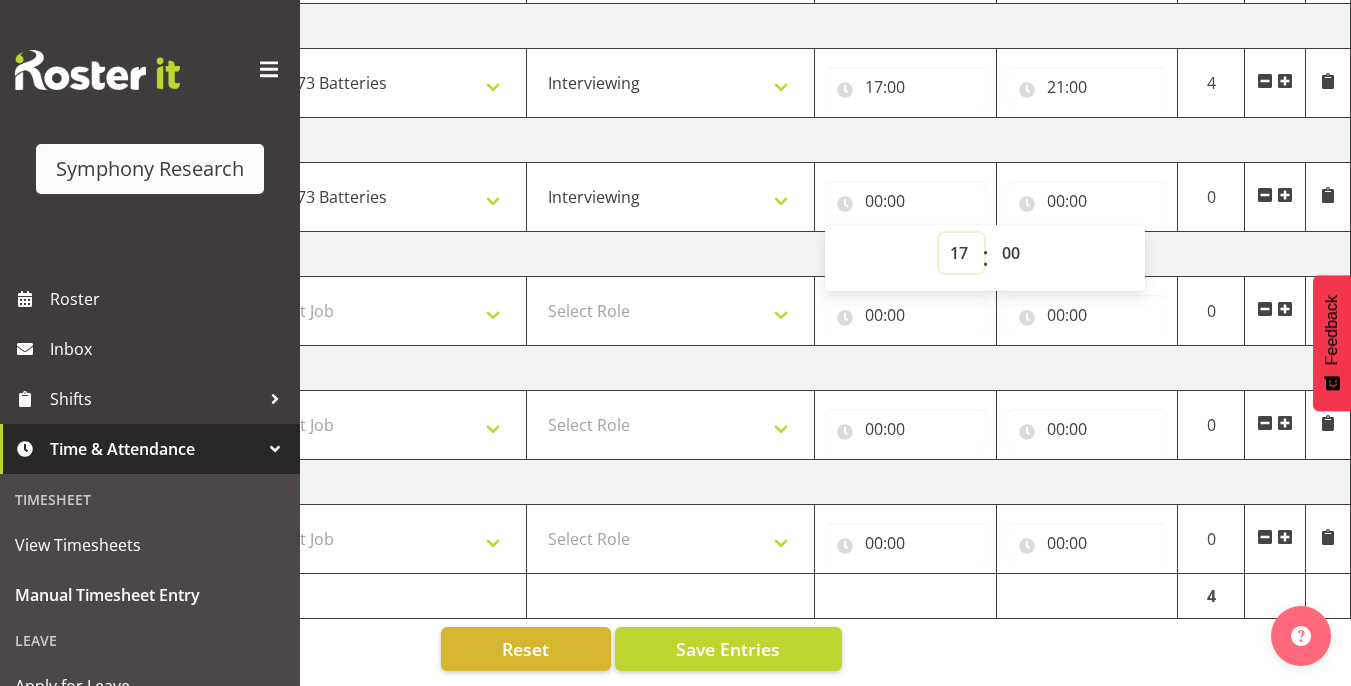 click on "00   01   02   03   04   05   06   07   08   09   10   11   12   13   14   15   16   17   18   19   20   21   22   23" at bounding box center [961, 253] 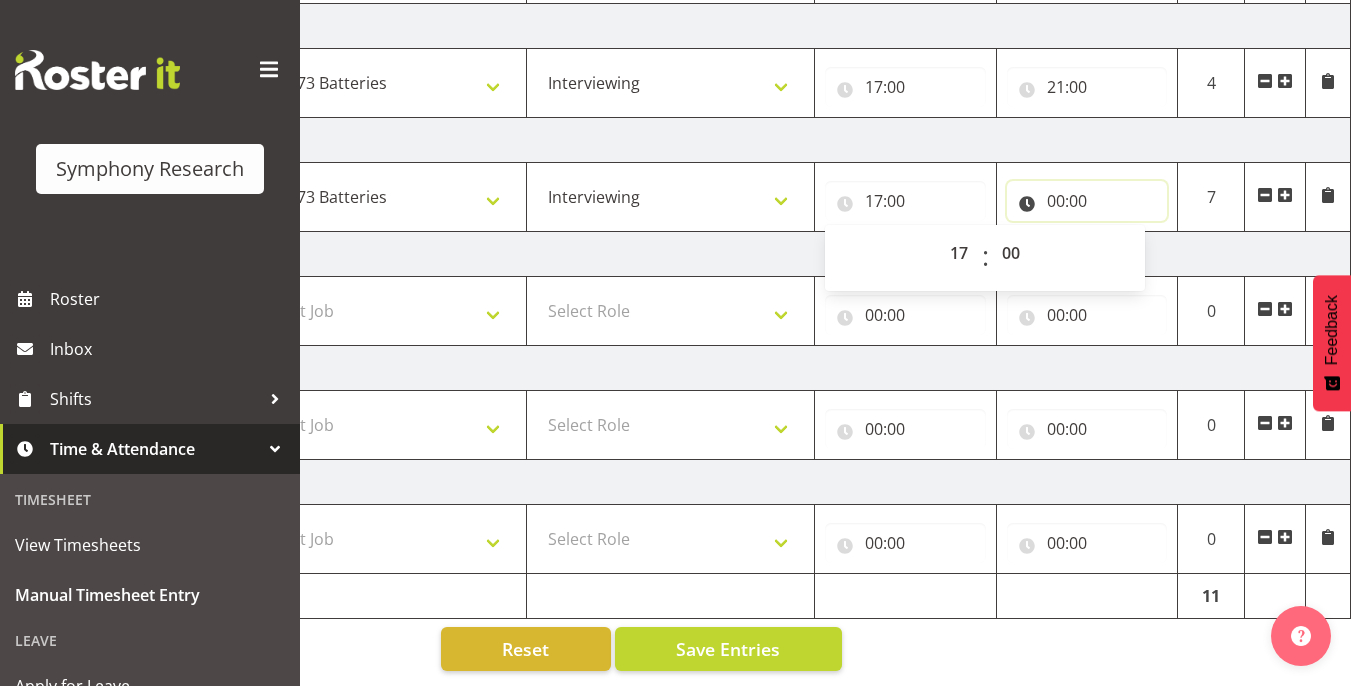 click on "00:00" at bounding box center [1087, 201] 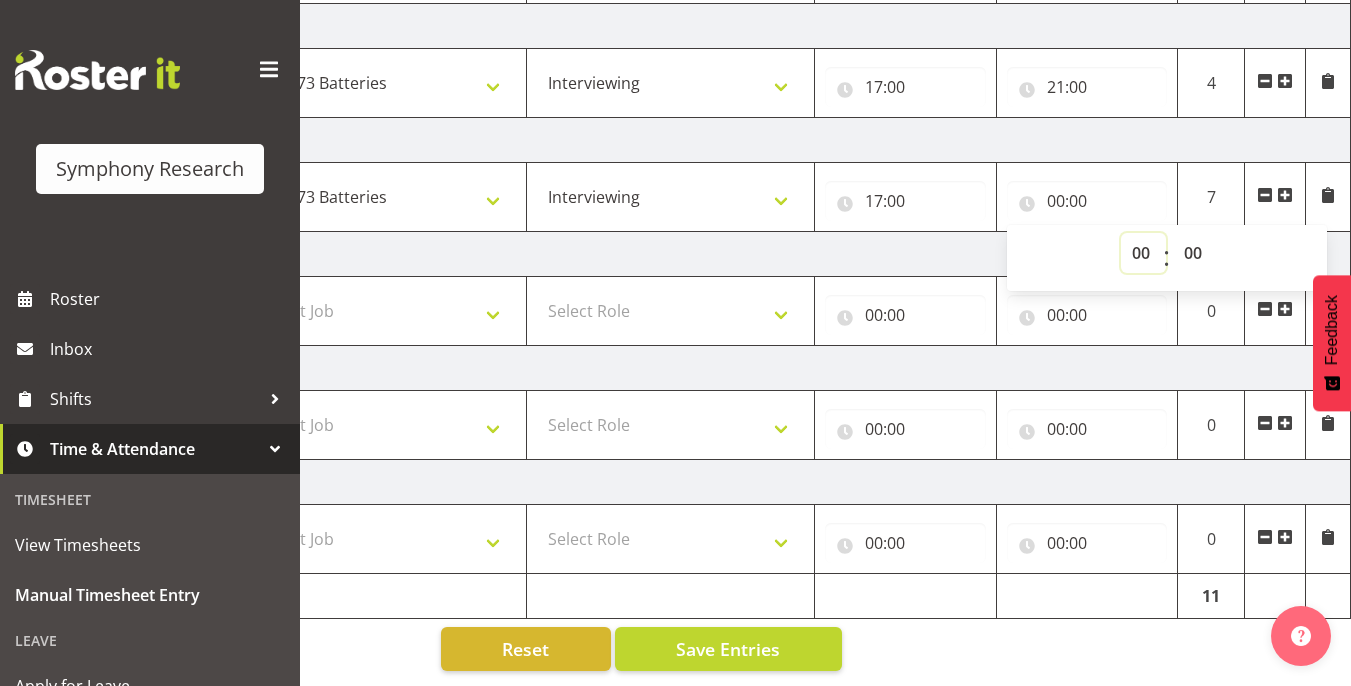 click on "00   01   02   03   04   05   06   07   08   09   10   11   12   13   14   15   16   17   18   19   20   21   22   23" at bounding box center (1143, 253) 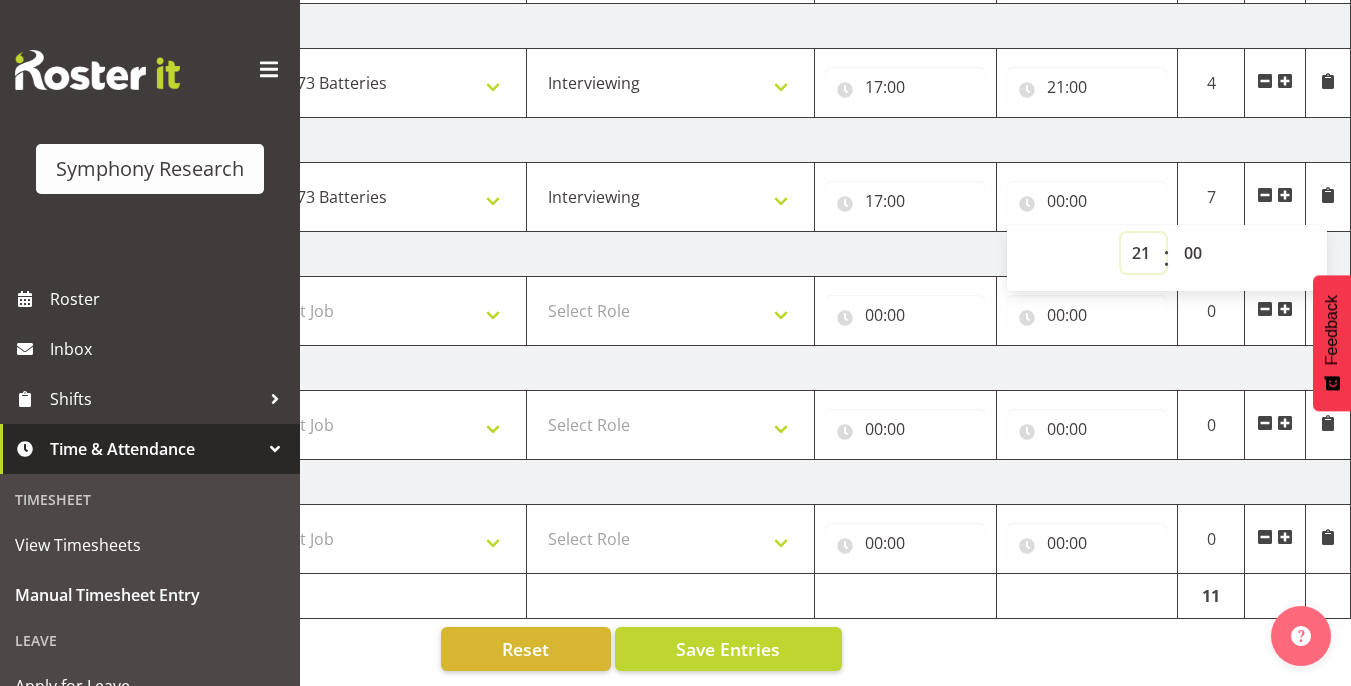 click on "00   01   02   03   04   05   06   07   08   09   10   11   12   13   14   15   16   17   18   19   20   21   22   23" at bounding box center [1143, 253] 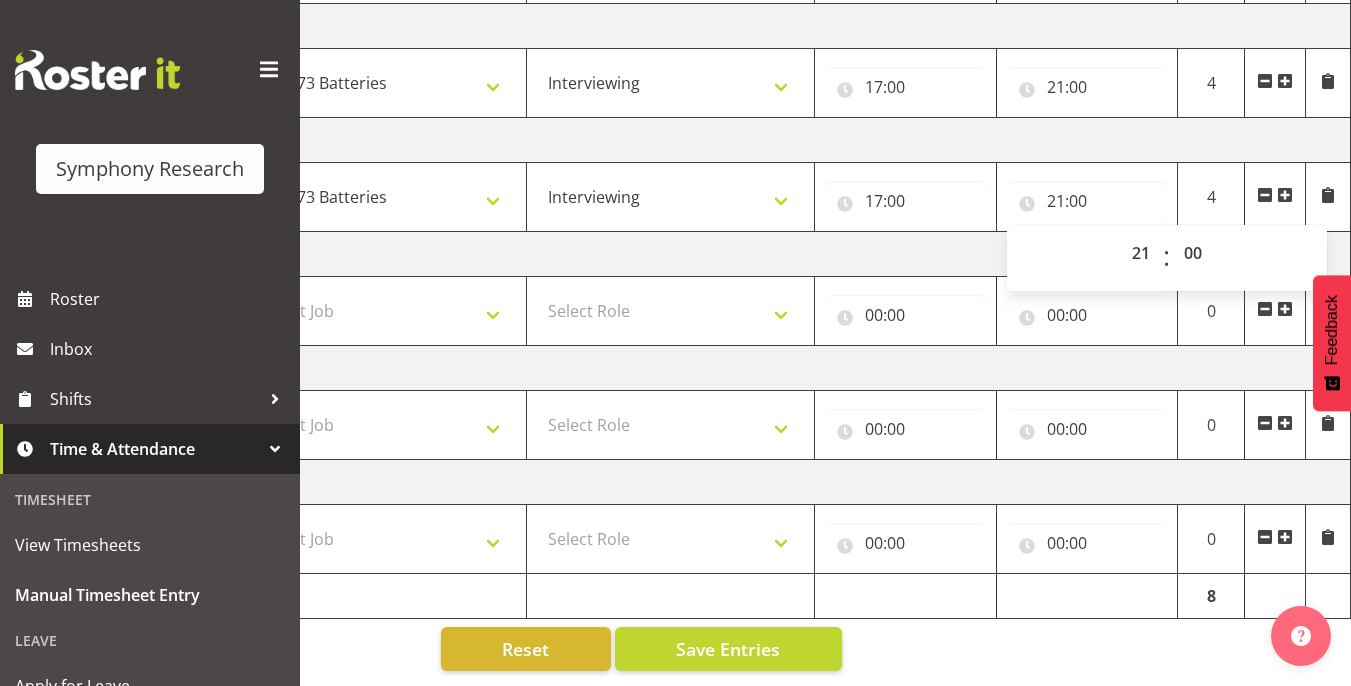 click on "Friday 11th July 2025" at bounding box center (651, 254) 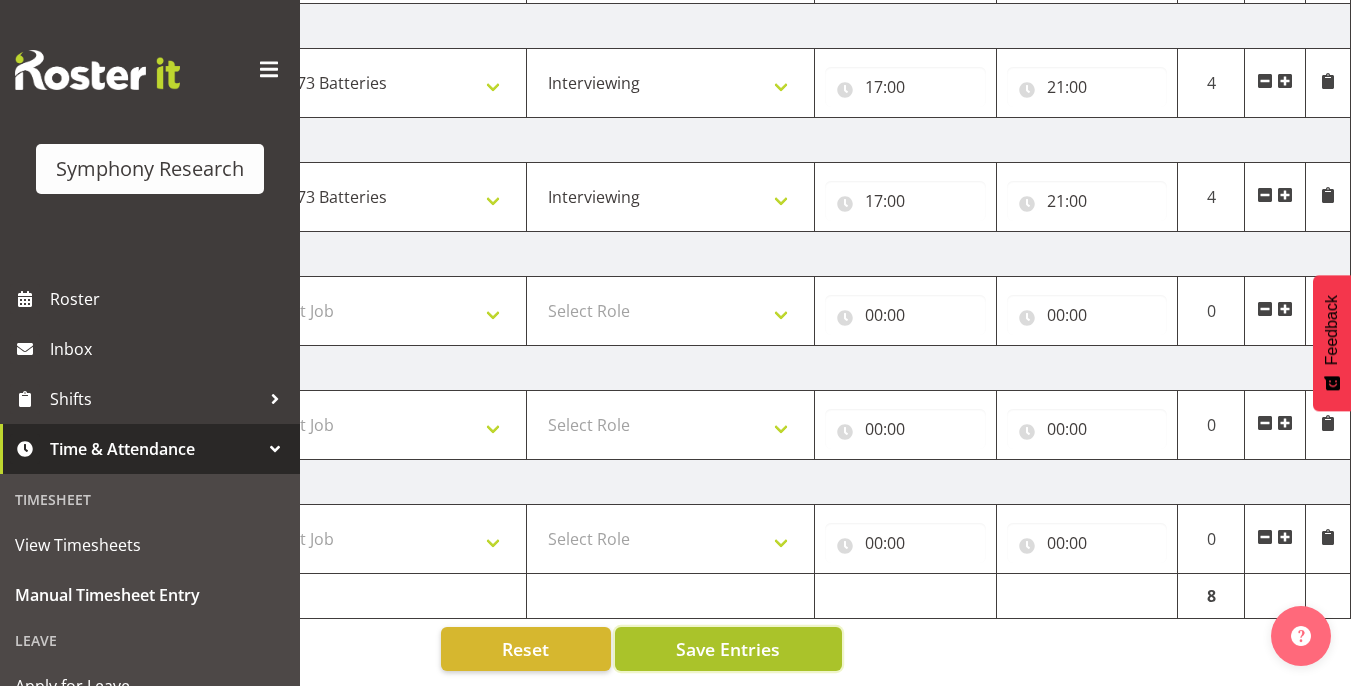 click on "Save
Entries" at bounding box center (728, 649) 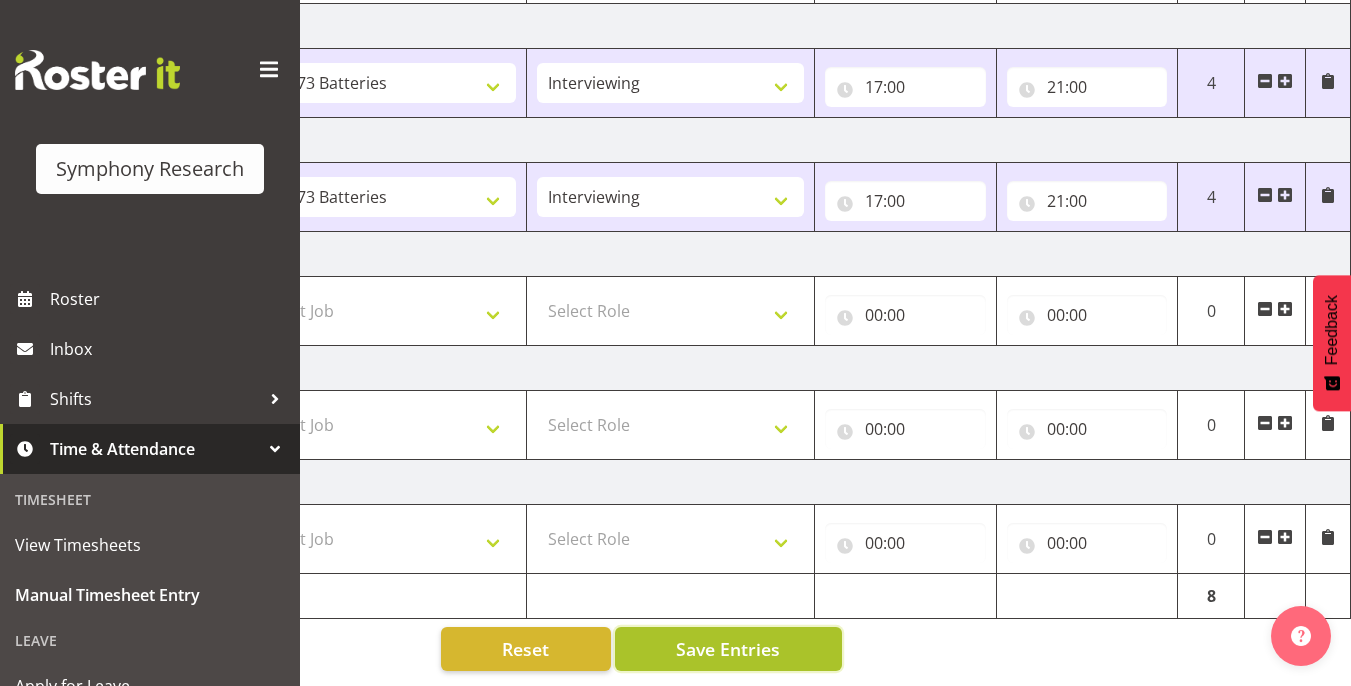 click on "Save
Entries" at bounding box center (728, 649) 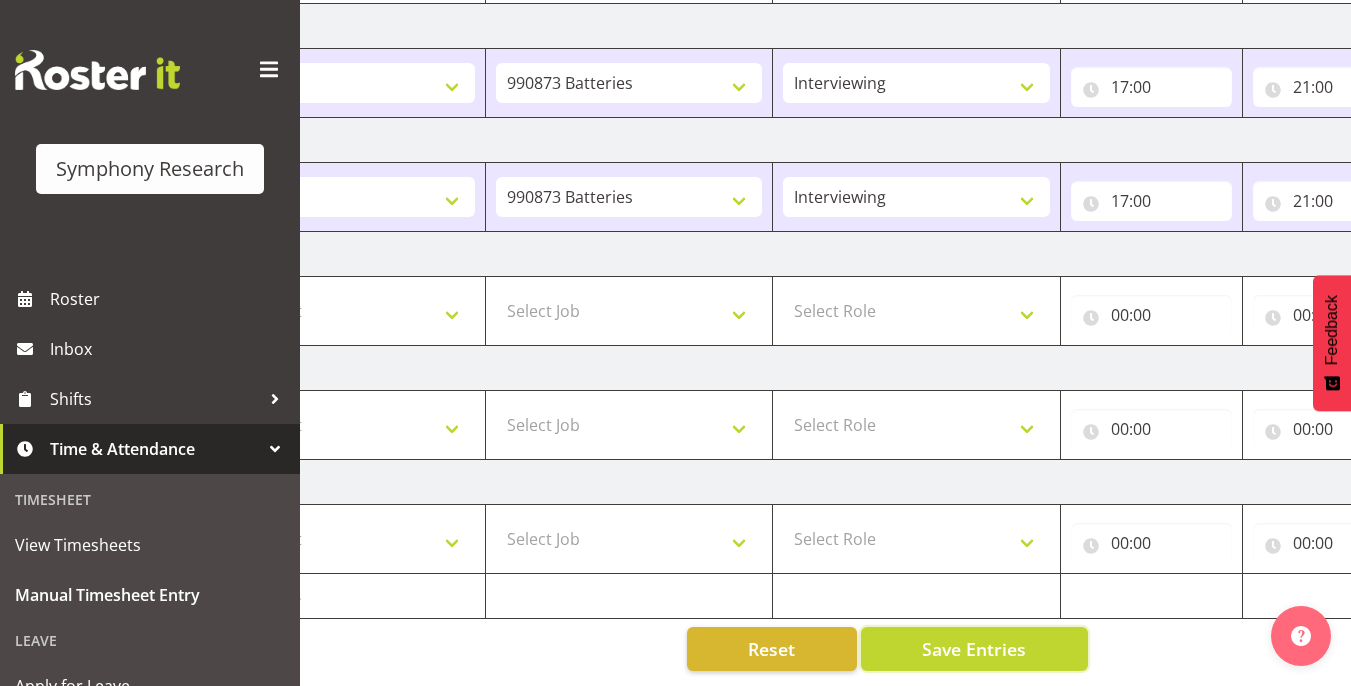 scroll, scrollTop: 0, scrollLeft: 0, axis: both 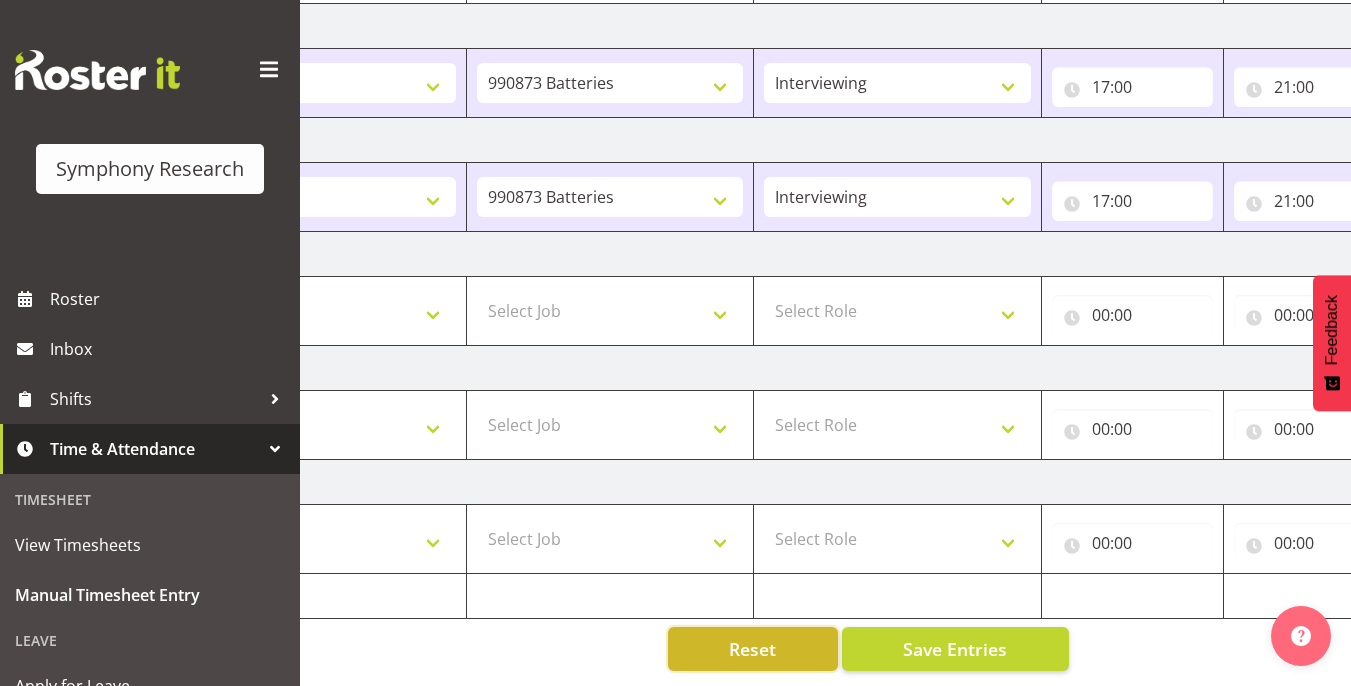 click on "Reset" at bounding box center [753, 649] 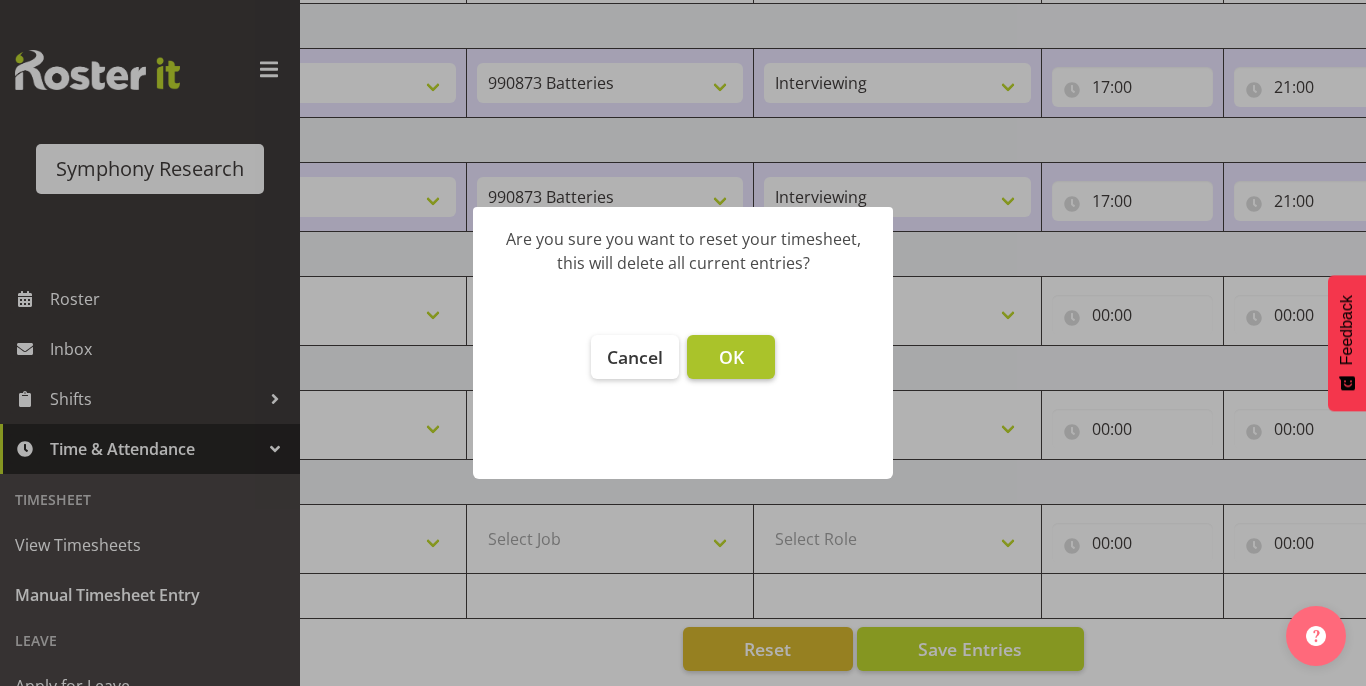 click on "OK" at bounding box center [731, 357] 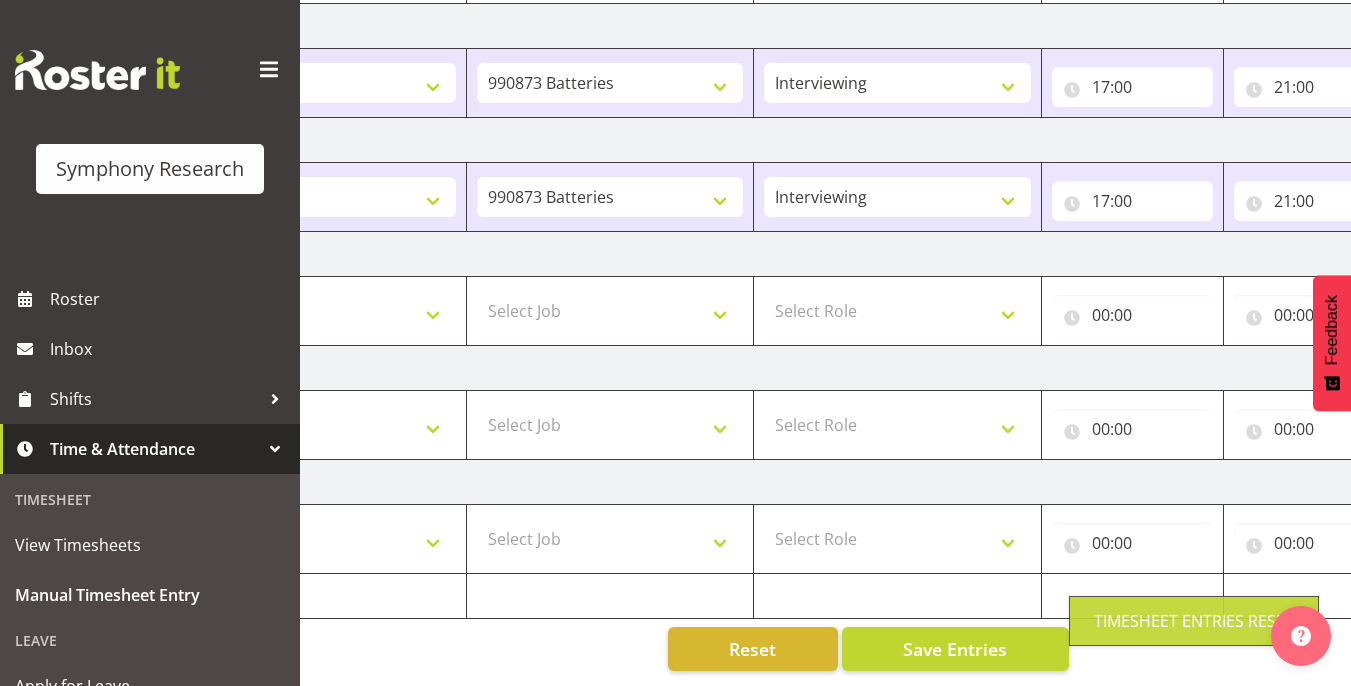 type on "00:00" 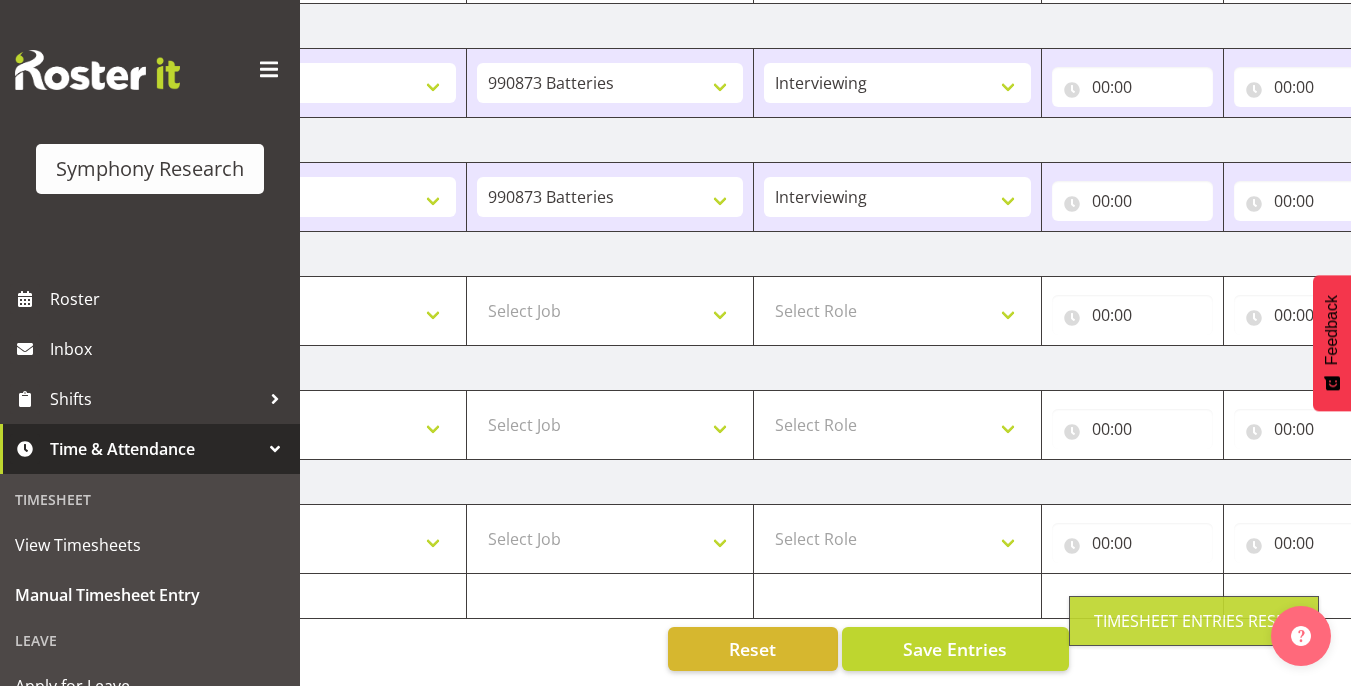 select 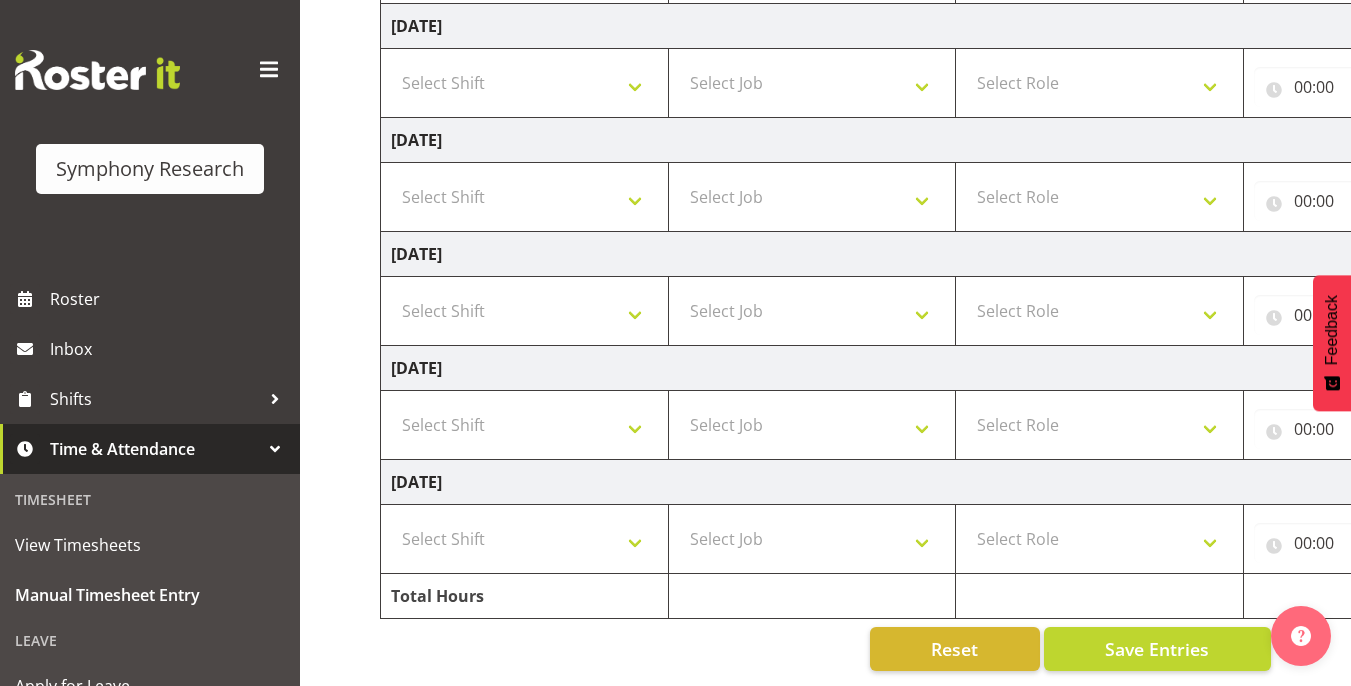 scroll, scrollTop: 0, scrollLeft: 0, axis: both 